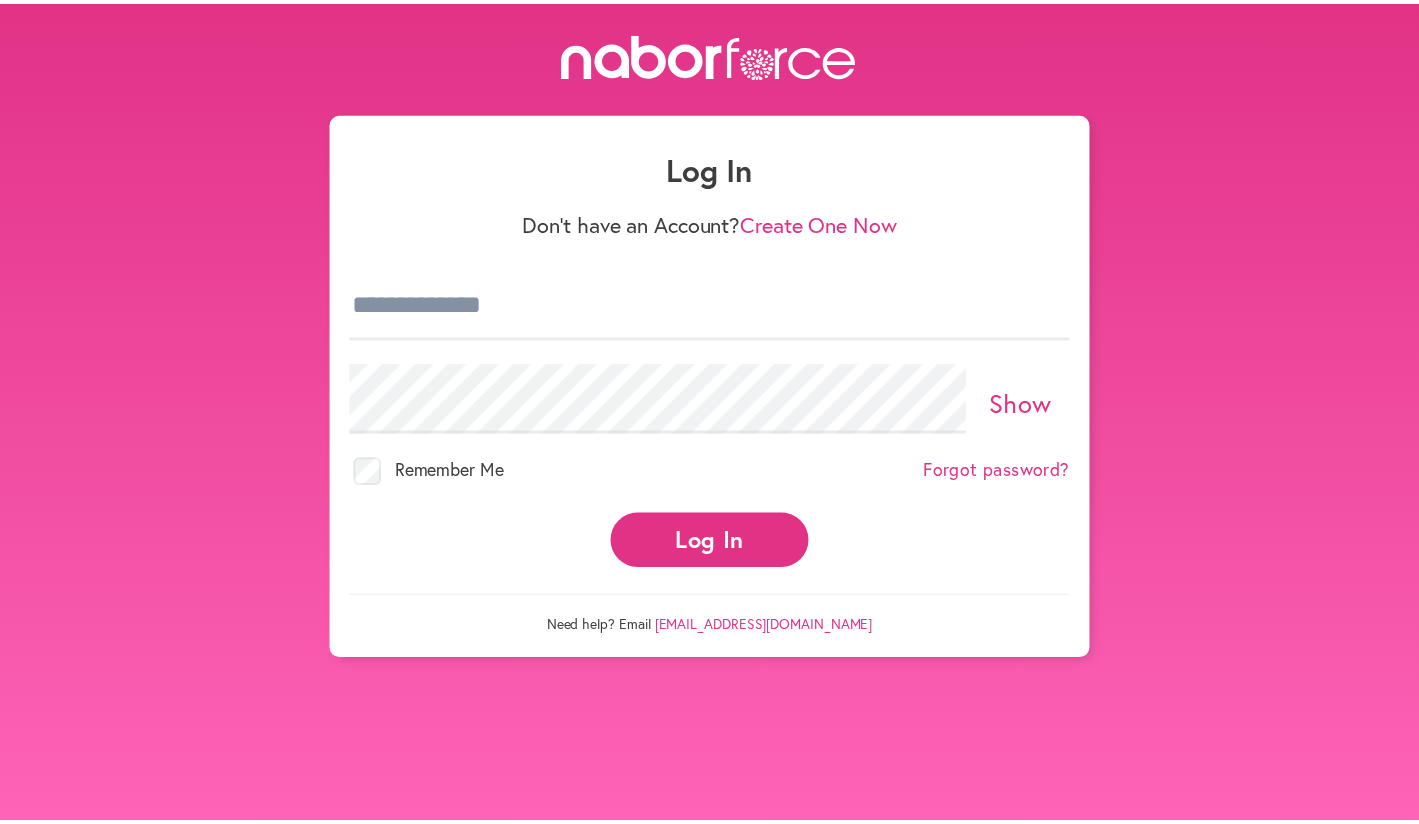 scroll, scrollTop: 0, scrollLeft: 0, axis: both 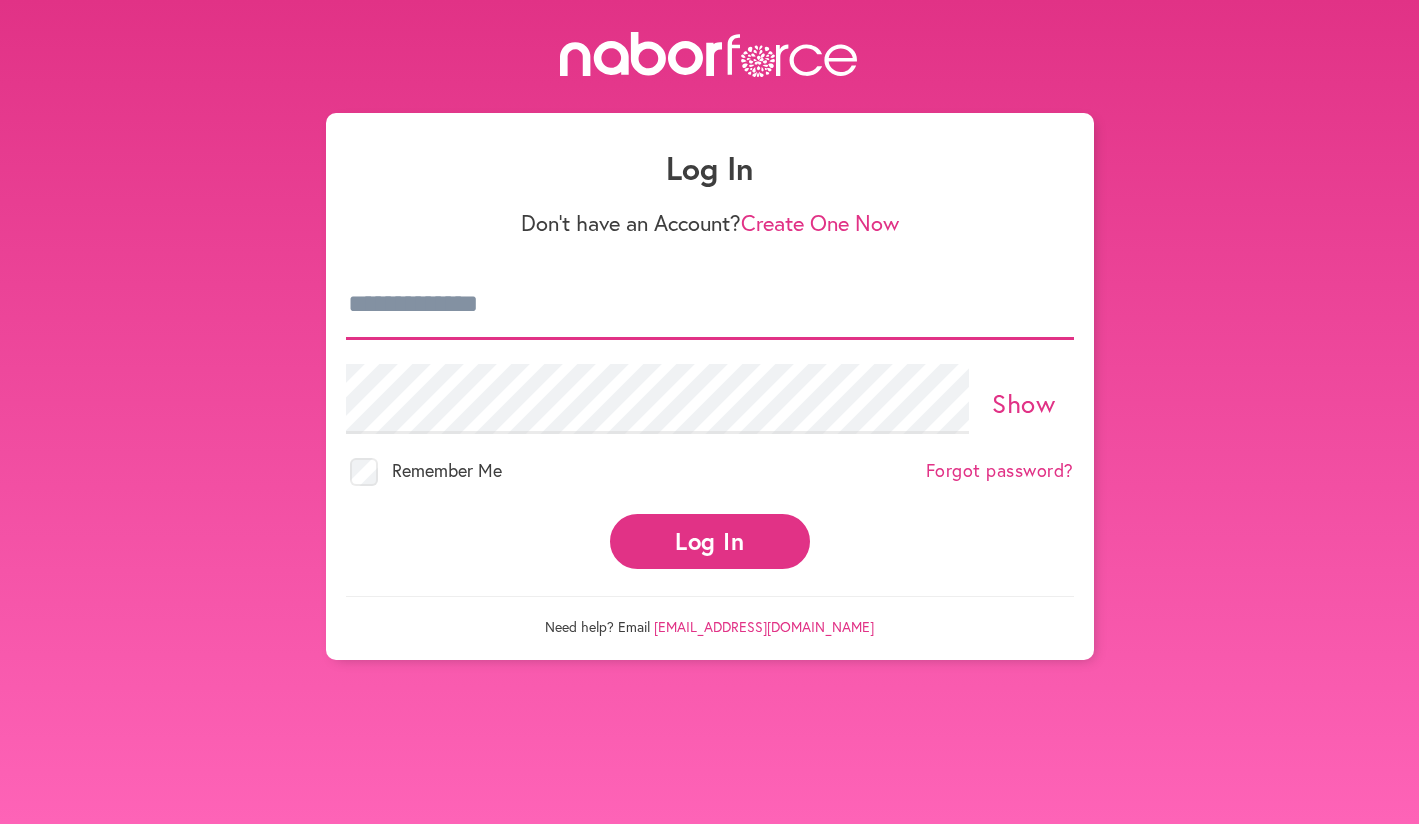 click at bounding box center (710, 305) 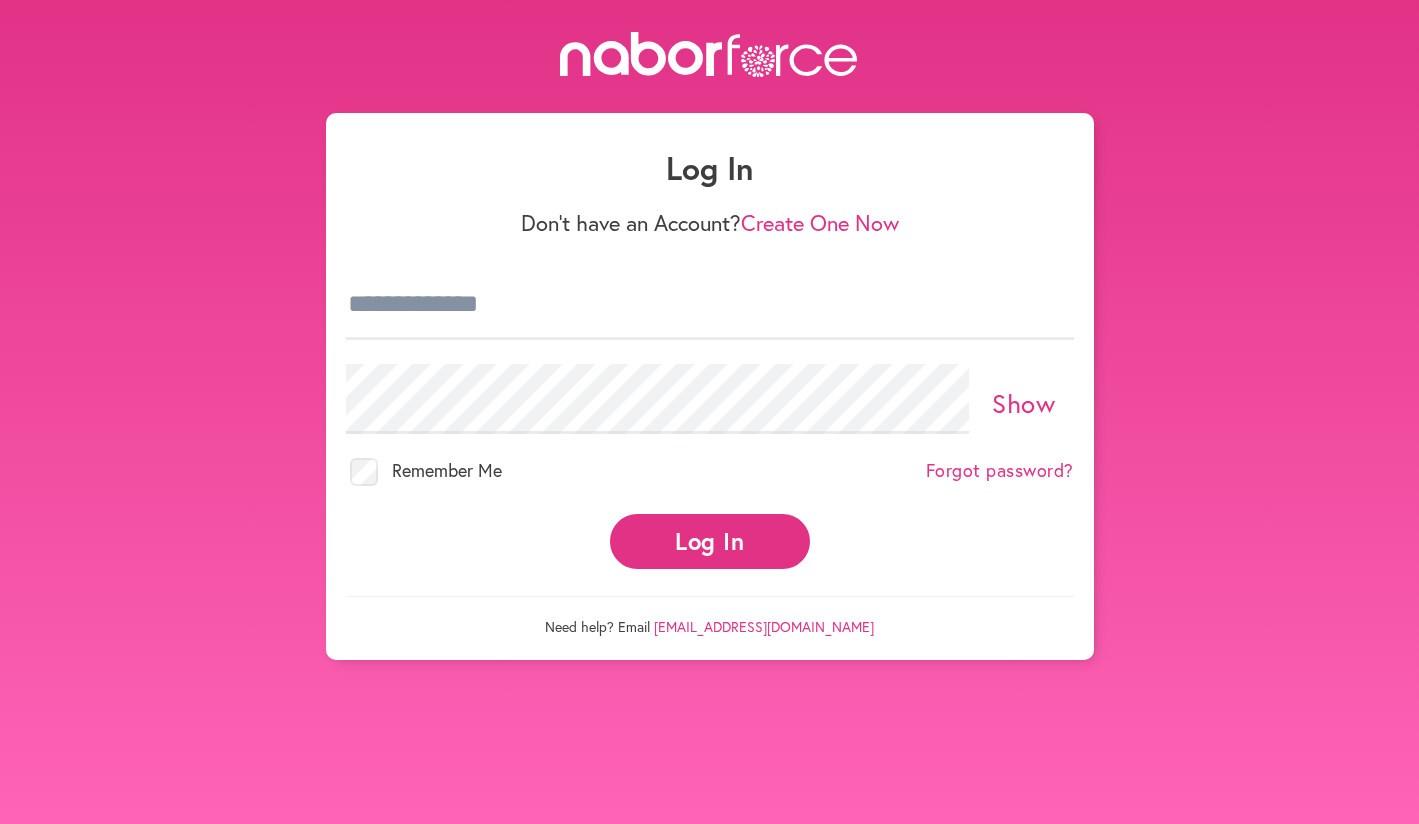 click on "Show" at bounding box center (710, 399) 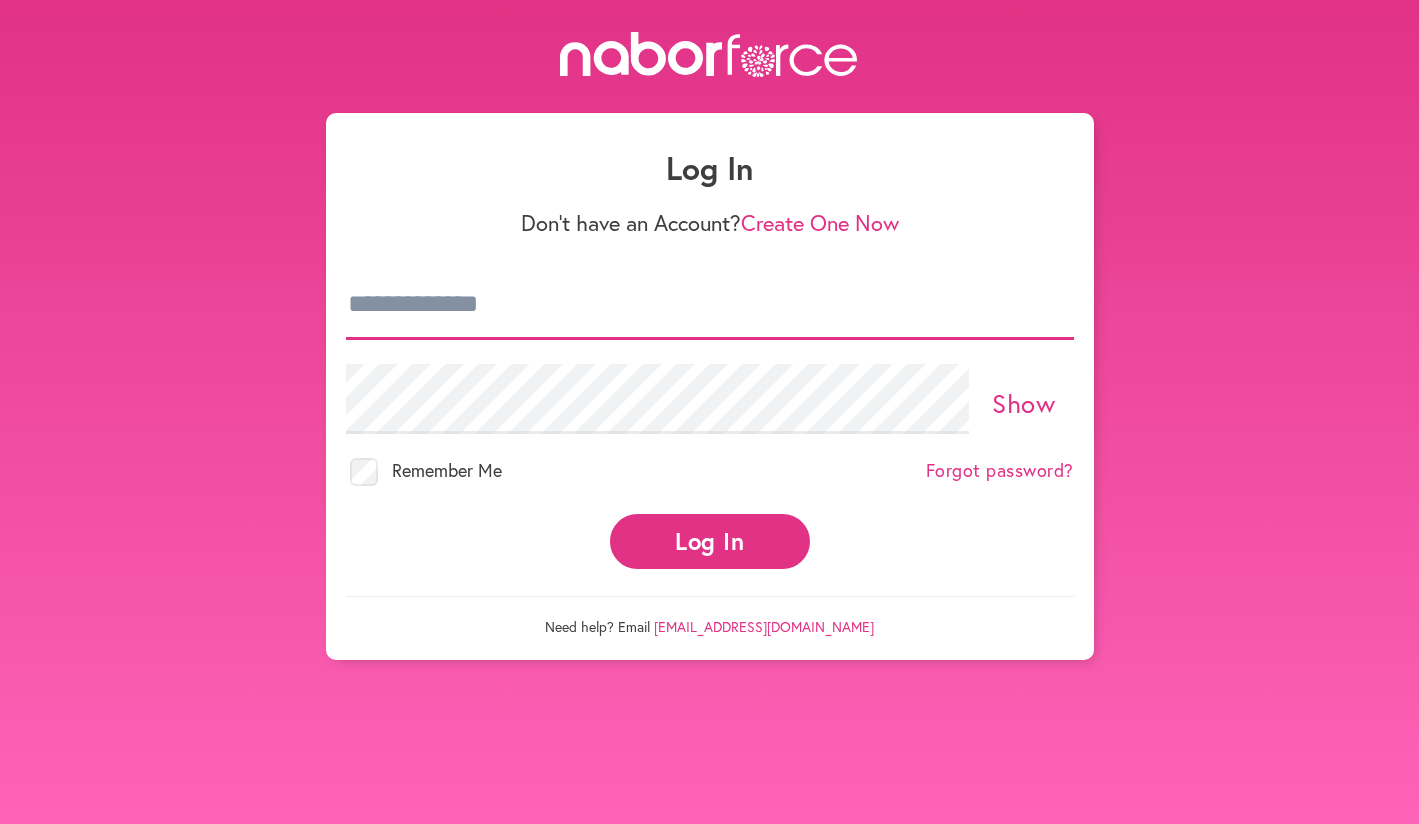 click at bounding box center (710, 305) 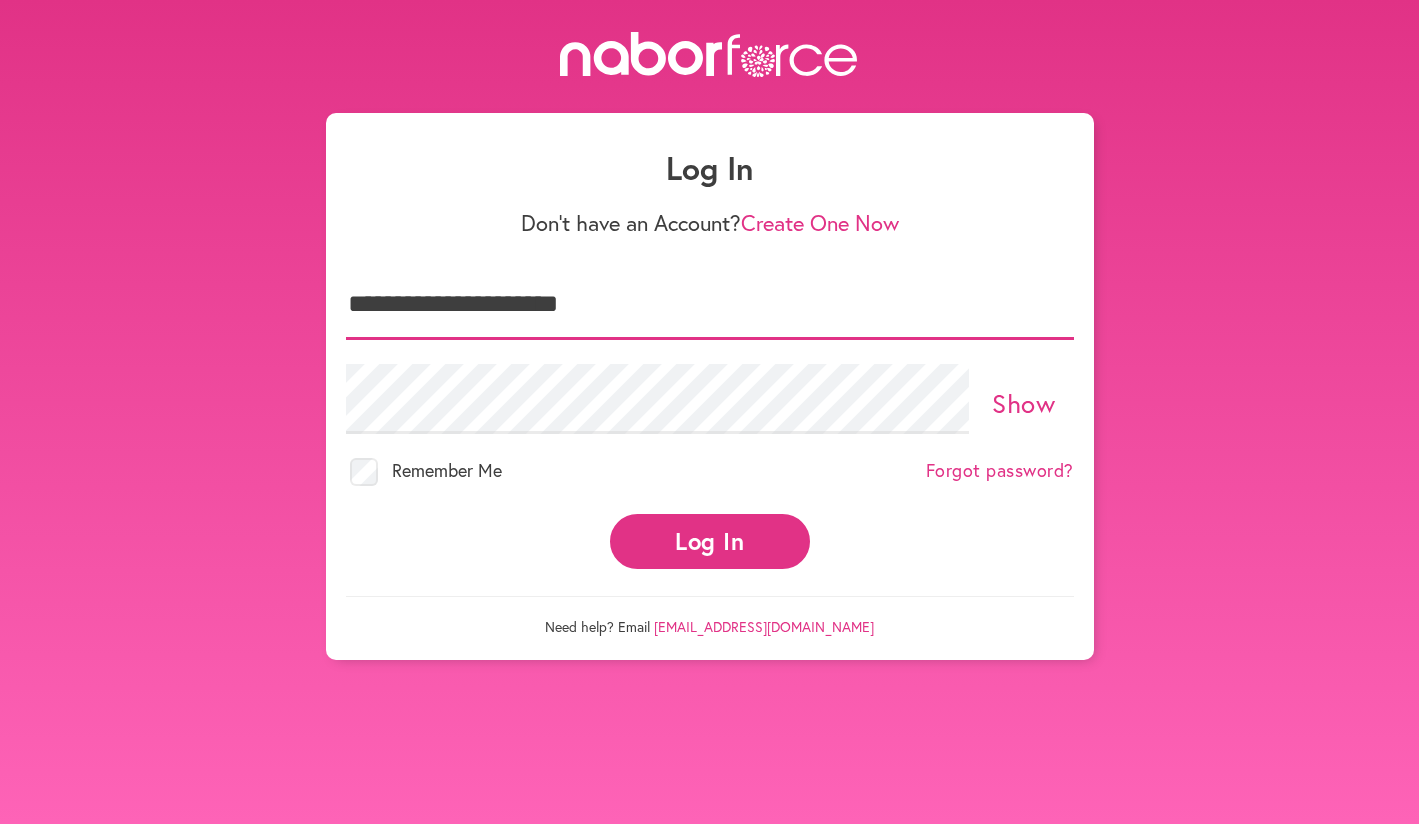 type on "**********" 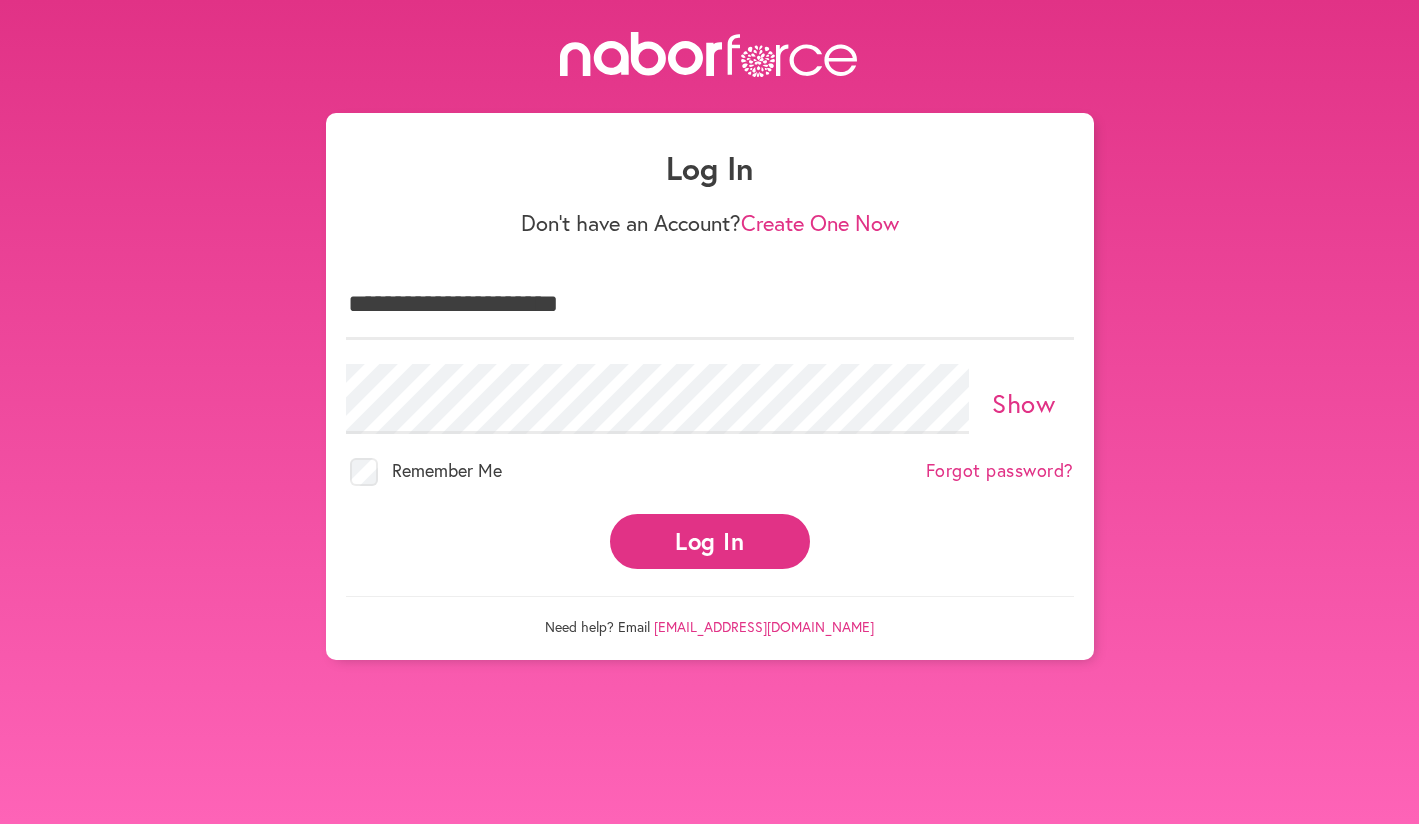 click on "Log In" at bounding box center [710, 541] 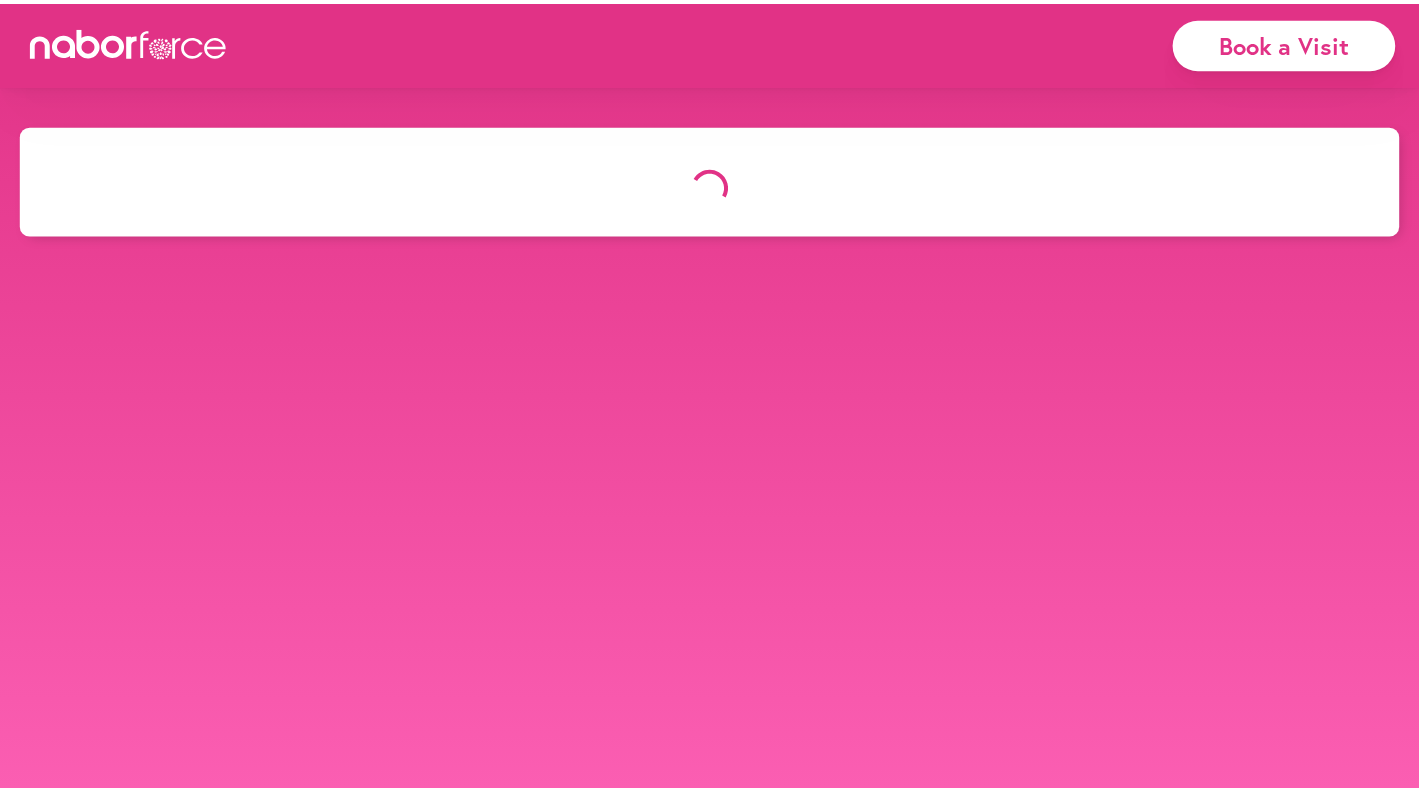 scroll, scrollTop: 0, scrollLeft: 0, axis: both 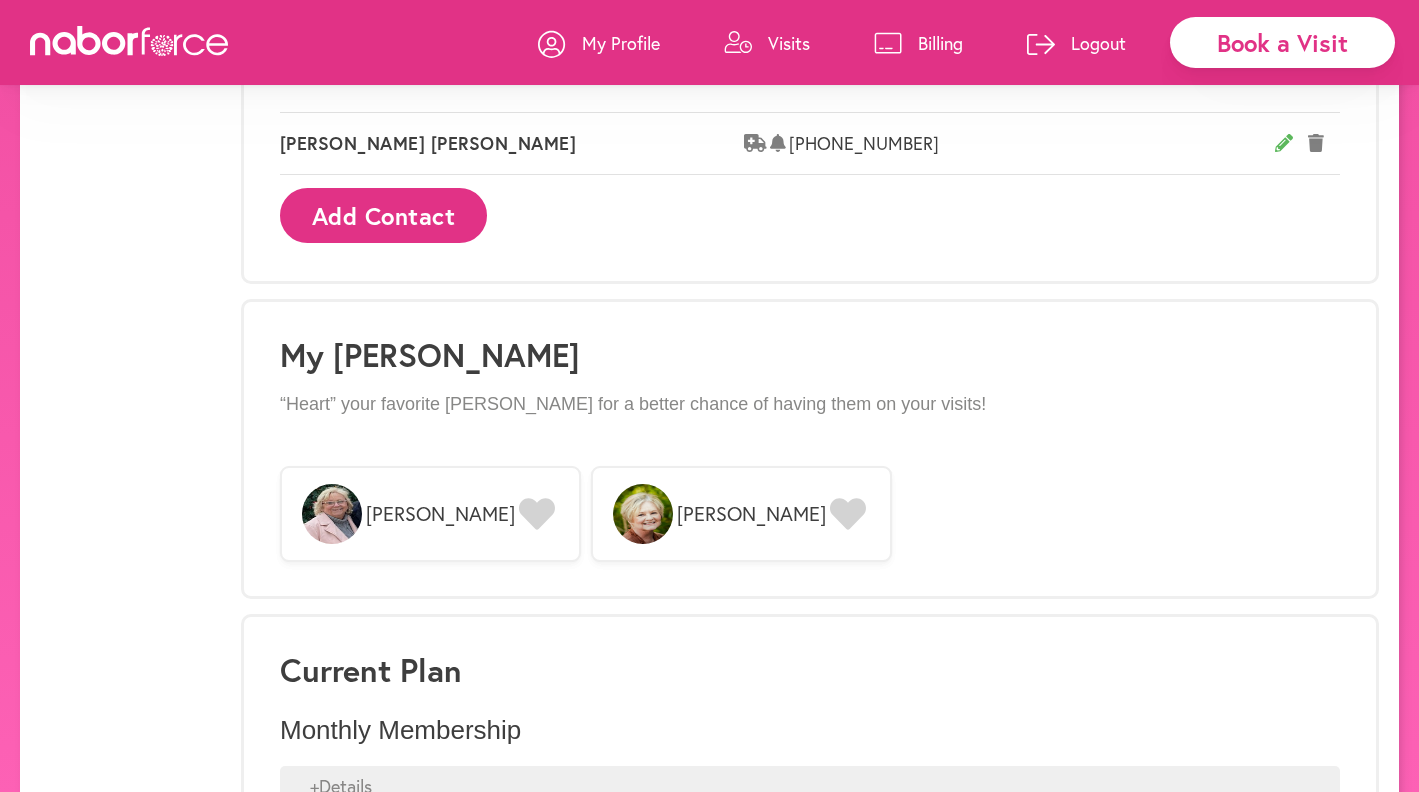 click on "Marta" at bounding box center (440, 514) 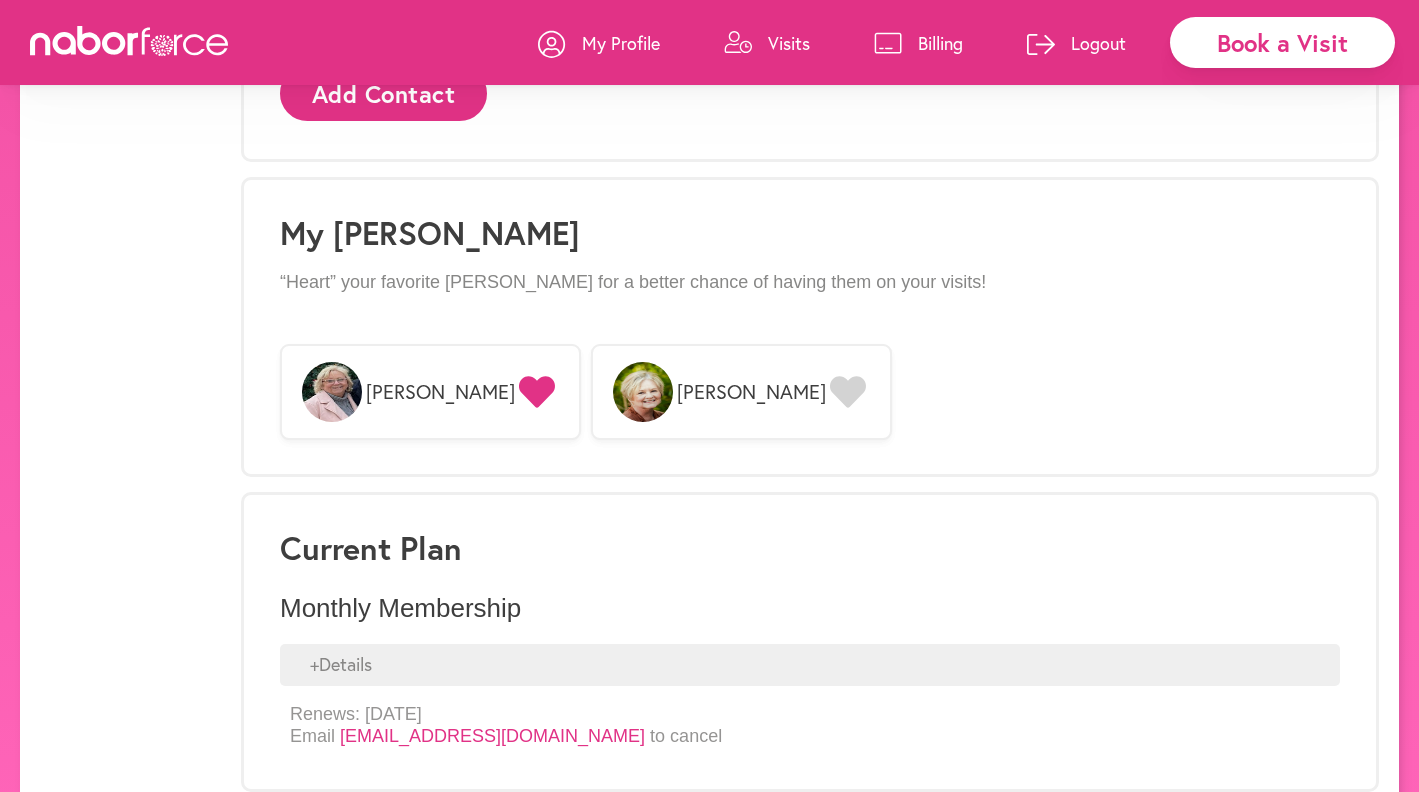 scroll, scrollTop: 1284, scrollLeft: 0, axis: vertical 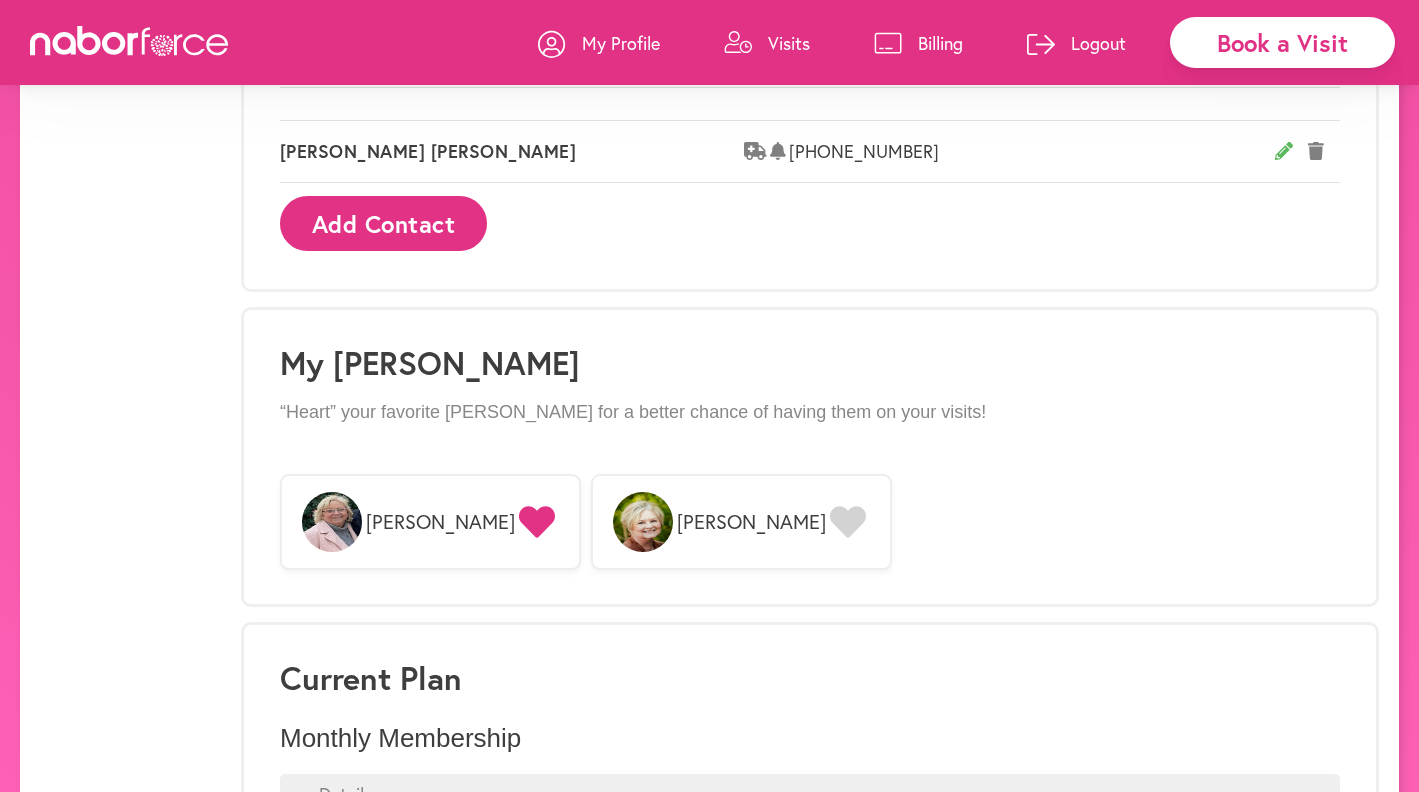 click on "Visits" at bounding box center (789, 43) 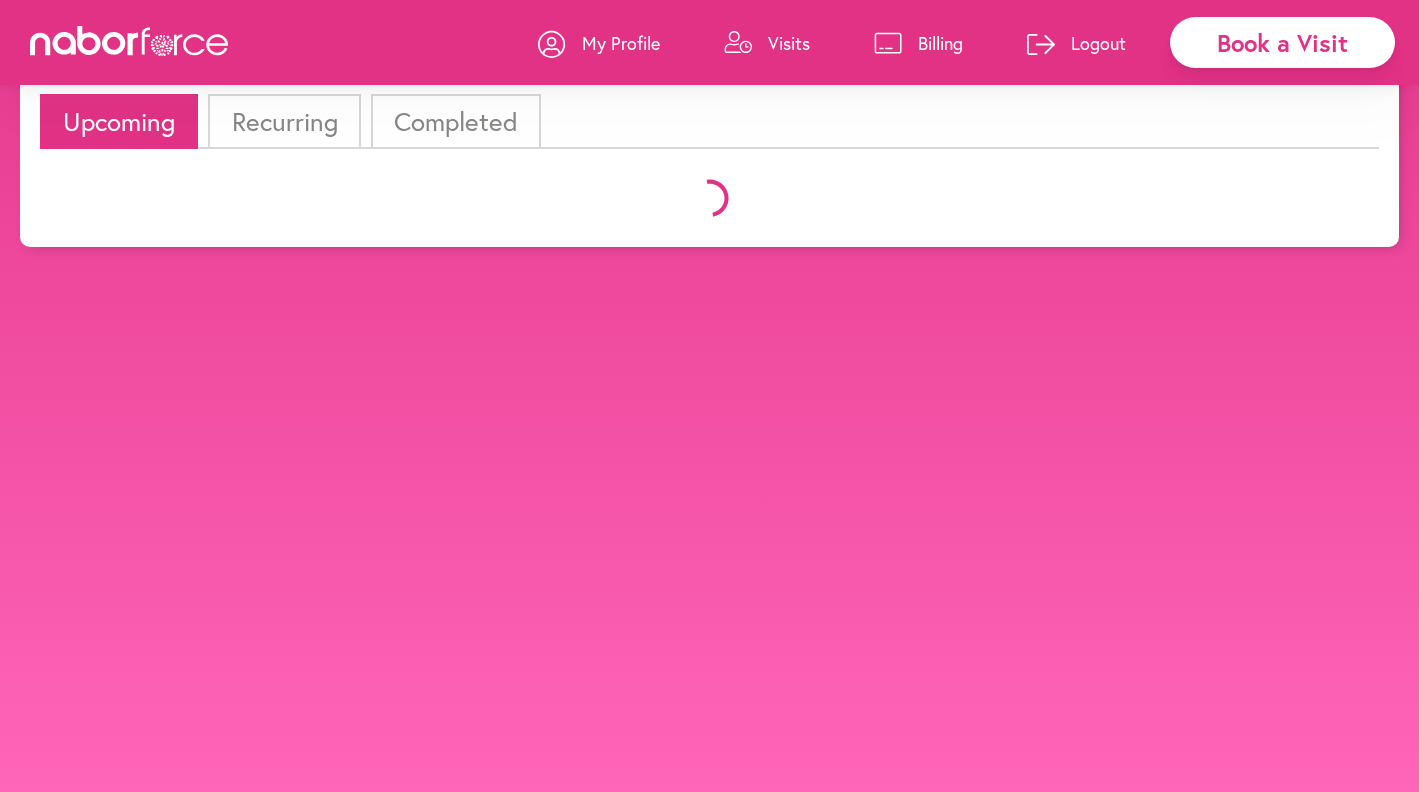 scroll, scrollTop: 0, scrollLeft: 0, axis: both 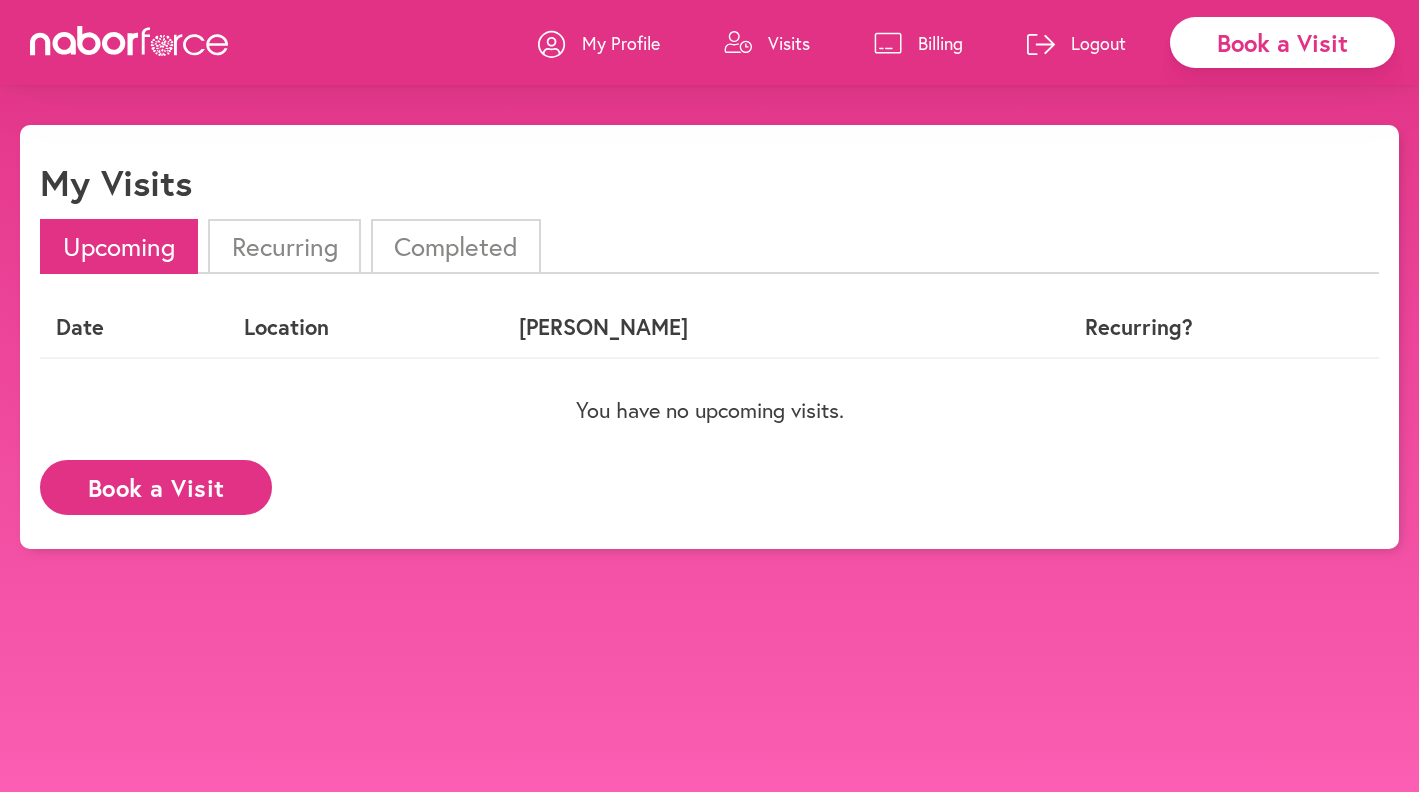 click on "Book a Visit" at bounding box center (156, 487) 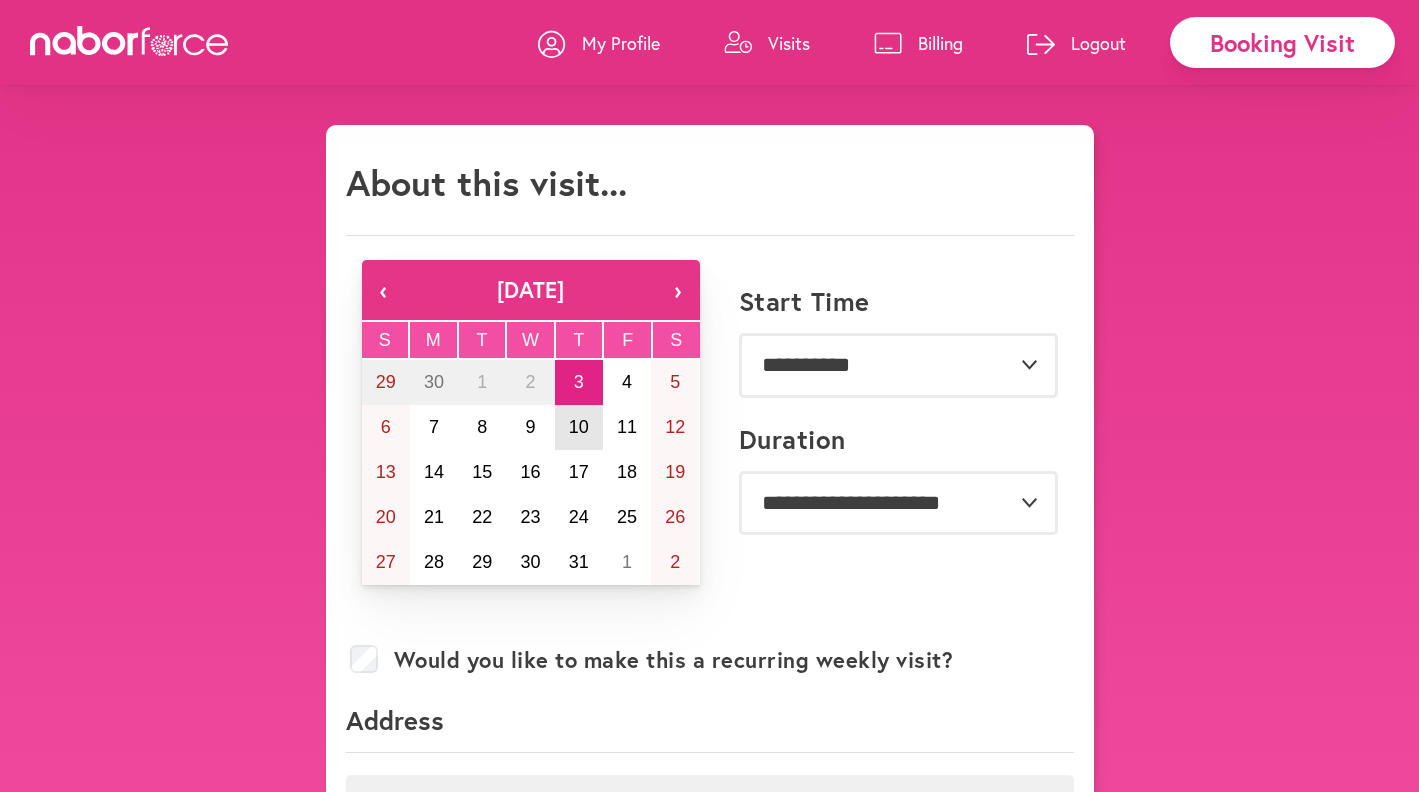 click on "10" at bounding box center [579, 427] 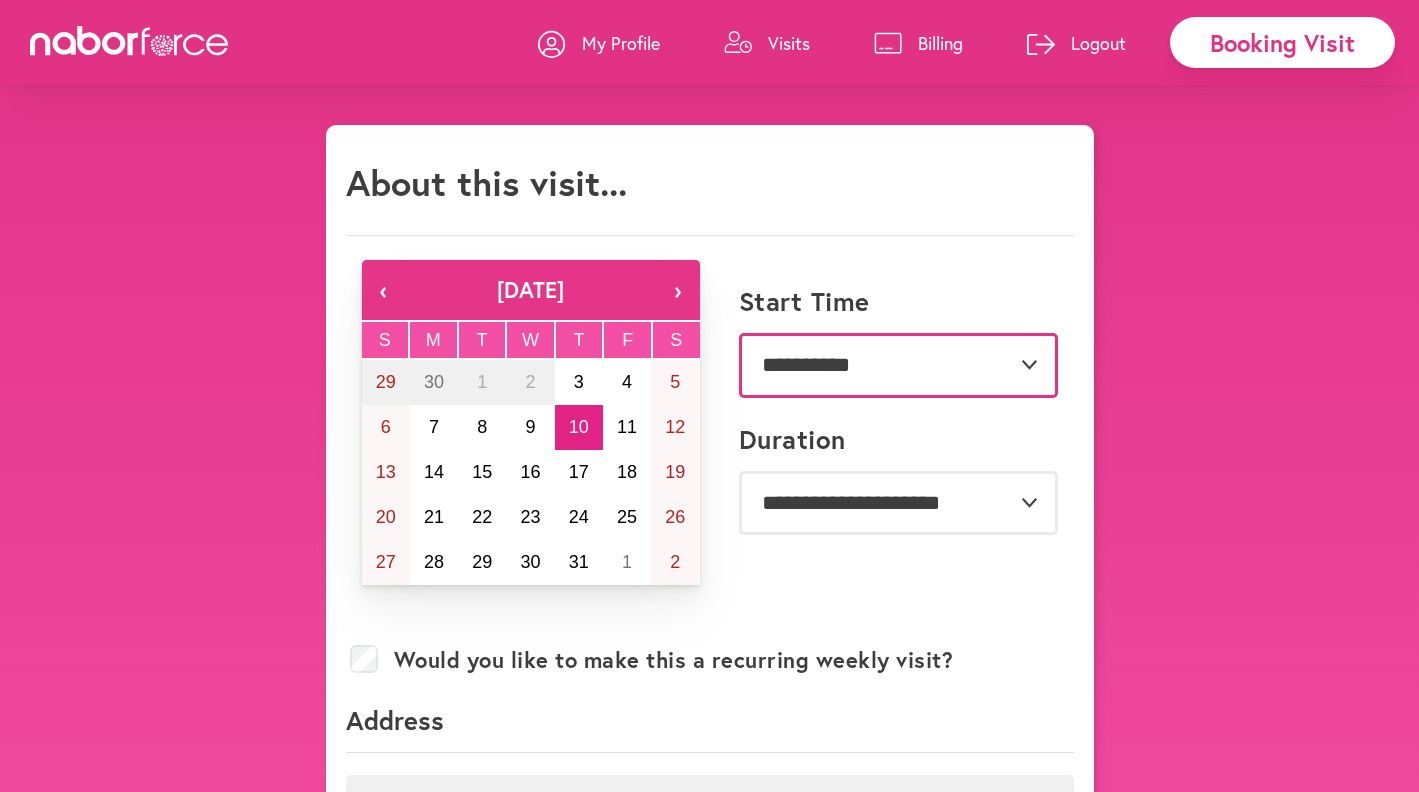 select on "********" 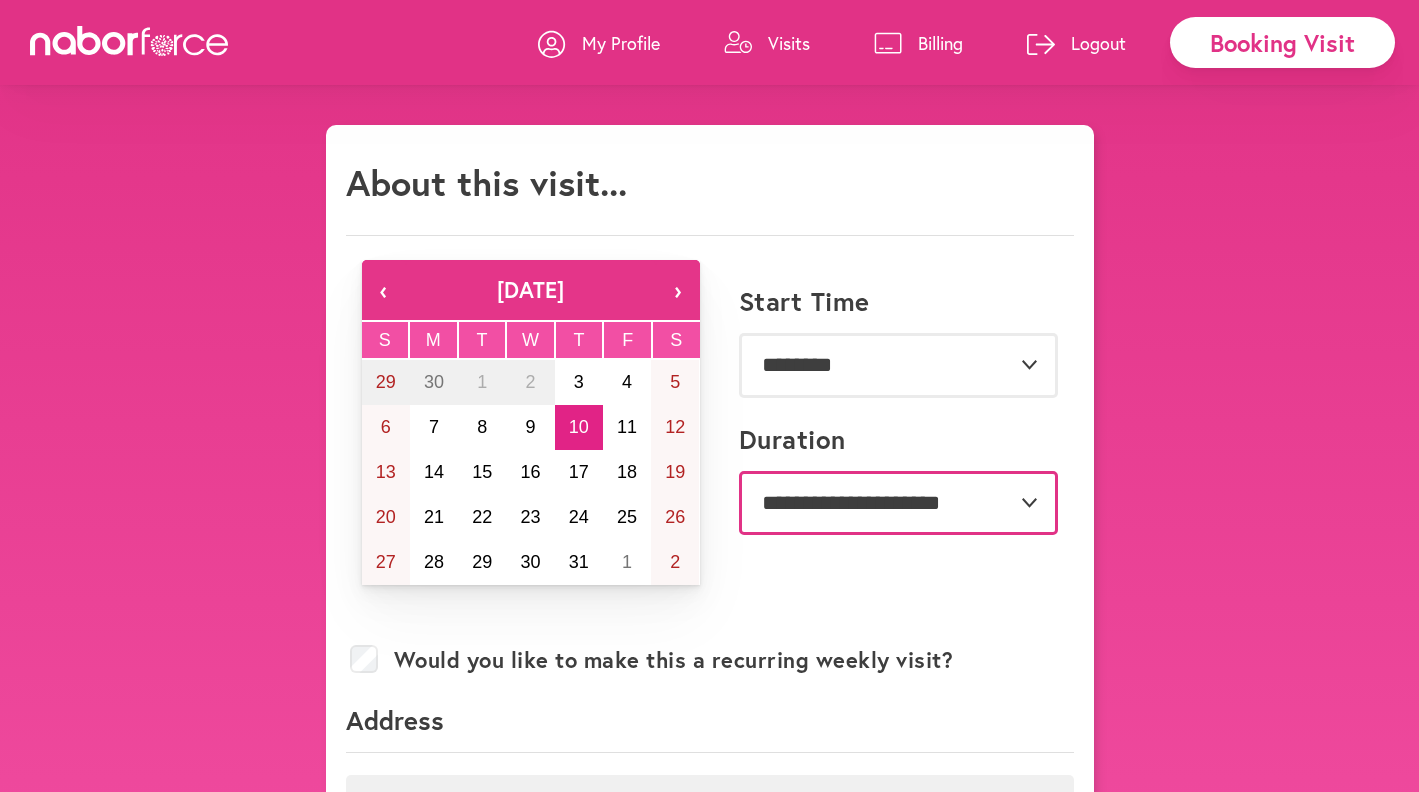 select on "***" 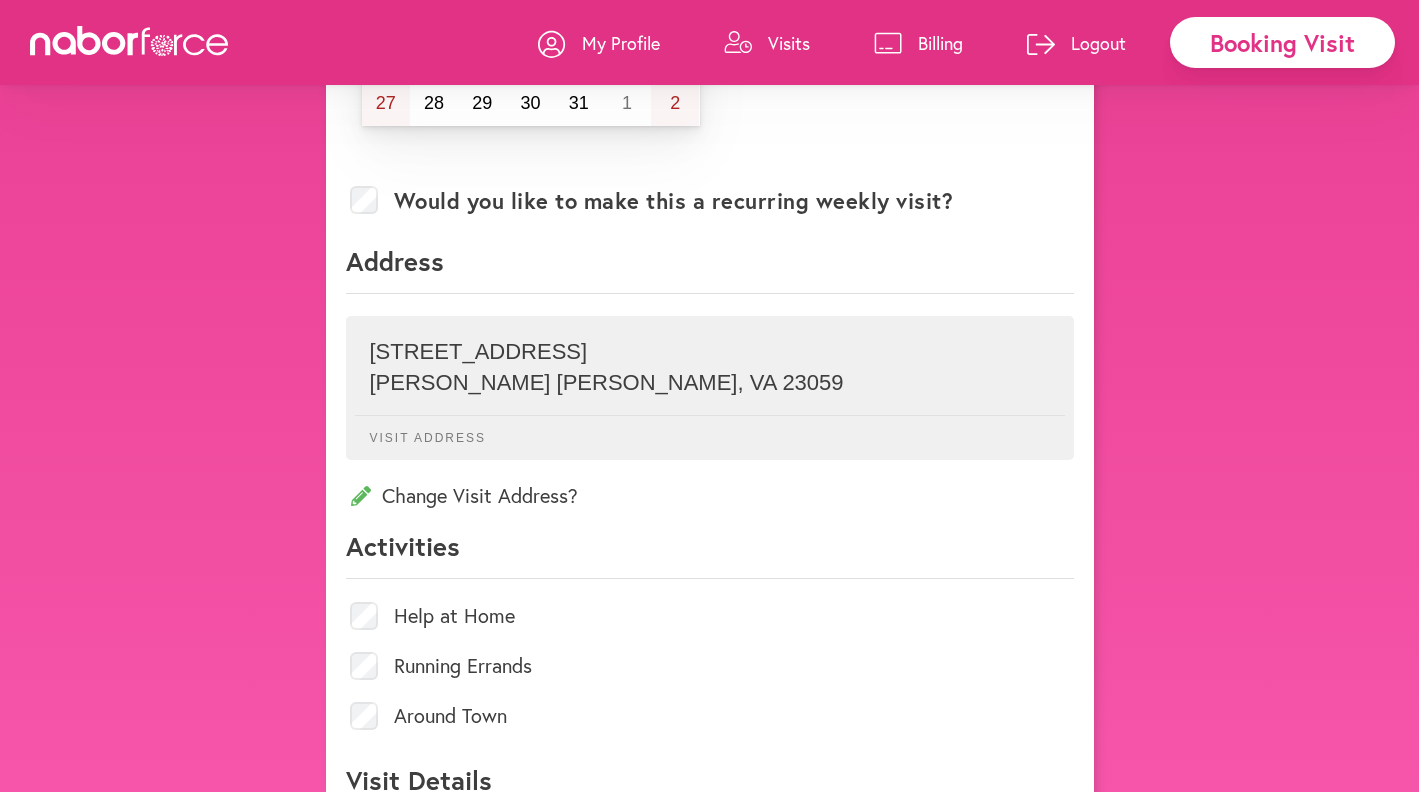 scroll, scrollTop: 531, scrollLeft: 0, axis: vertical 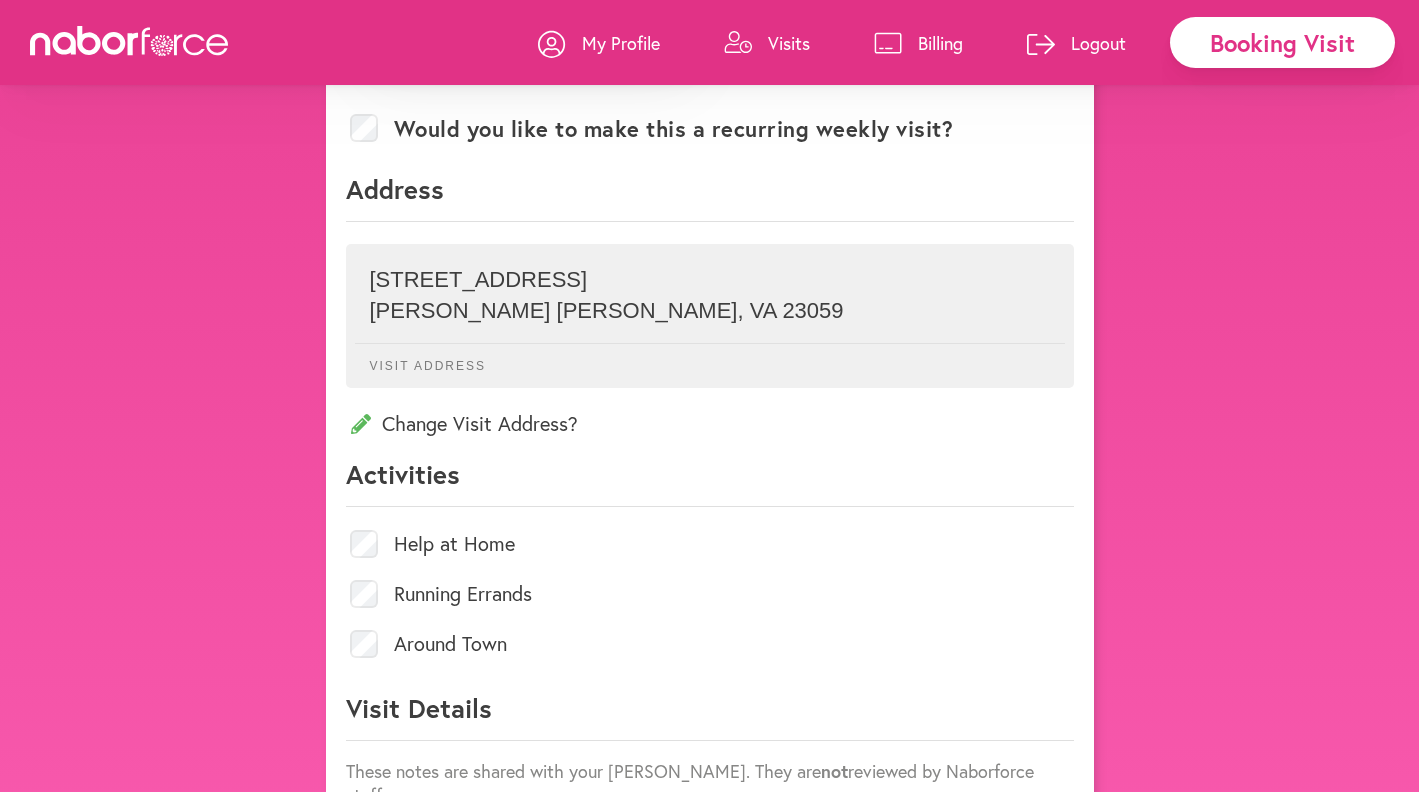 click on "Running Errands" at bounding box center (463, 594) 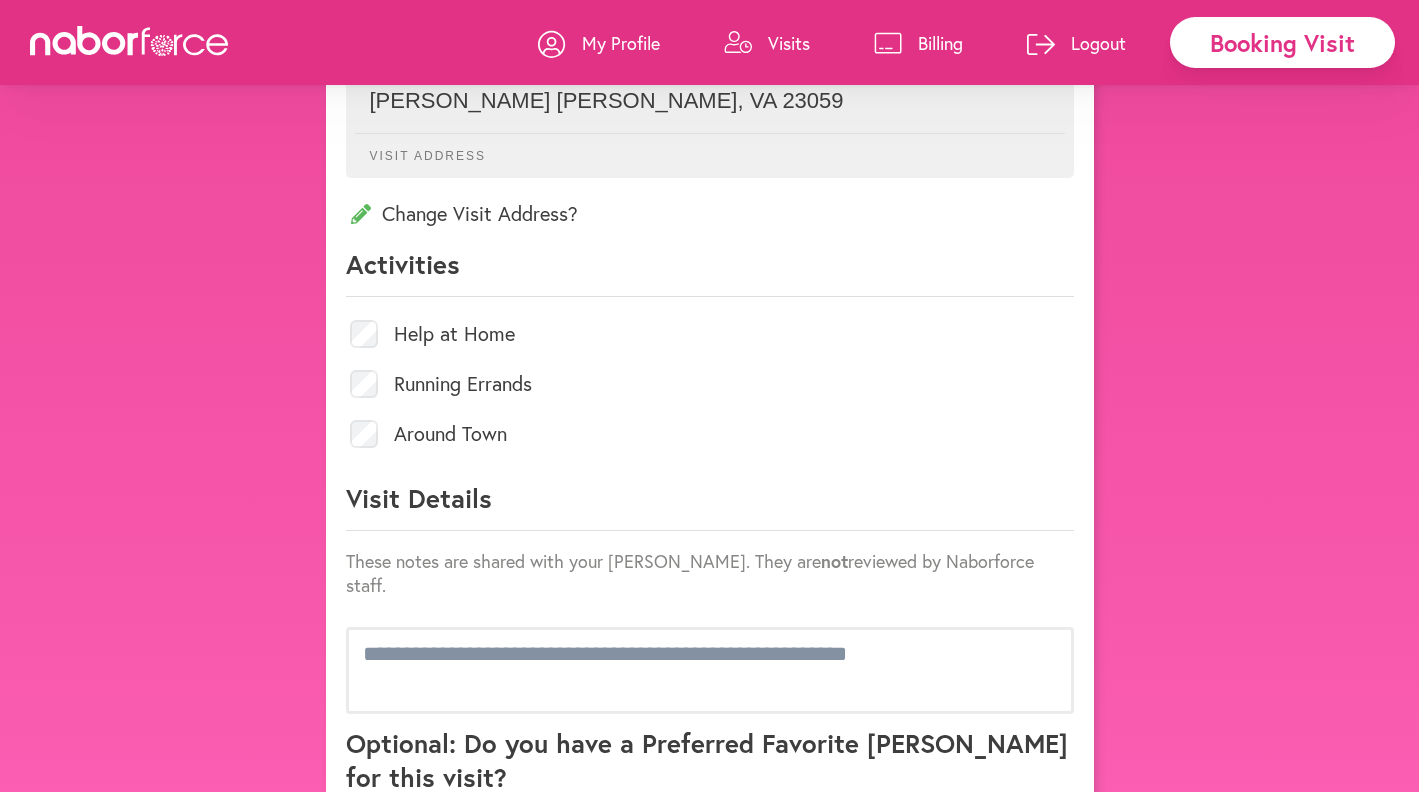 scroll, scrollTop: 766, scrollLeft: 0, axis: vertical 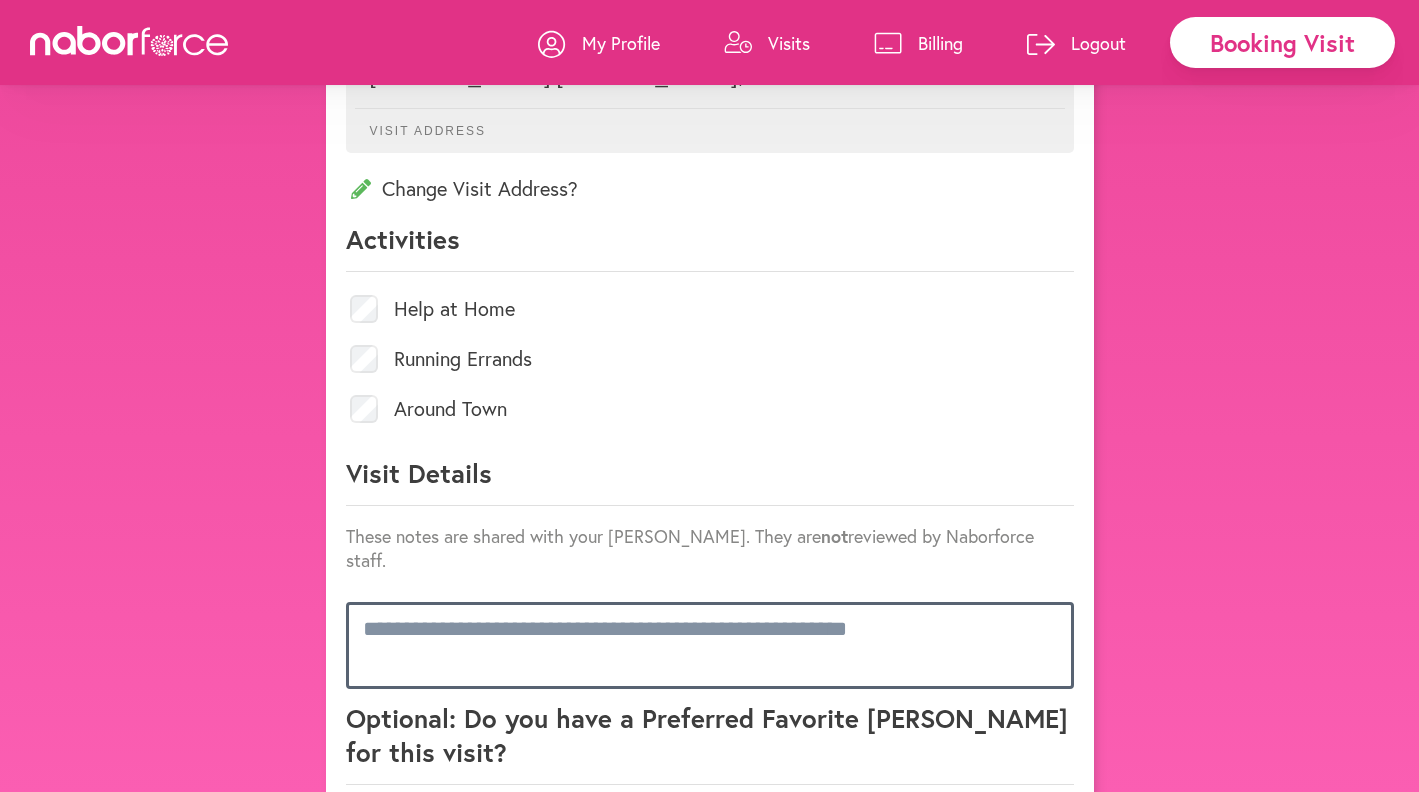 click at bounding box center (710, 645) 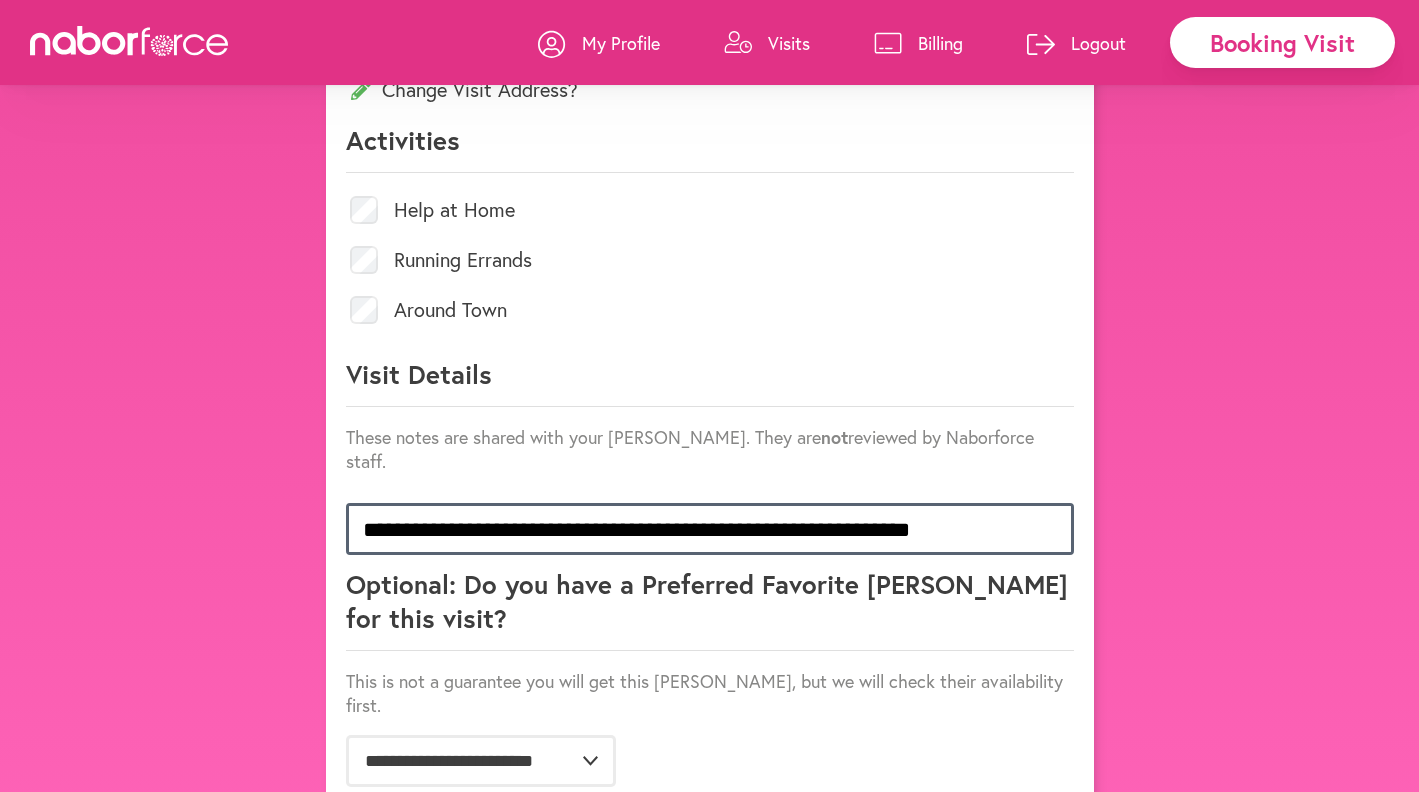 scroll, scrollTop: 888, scrollLeft: 0, axis: vertical 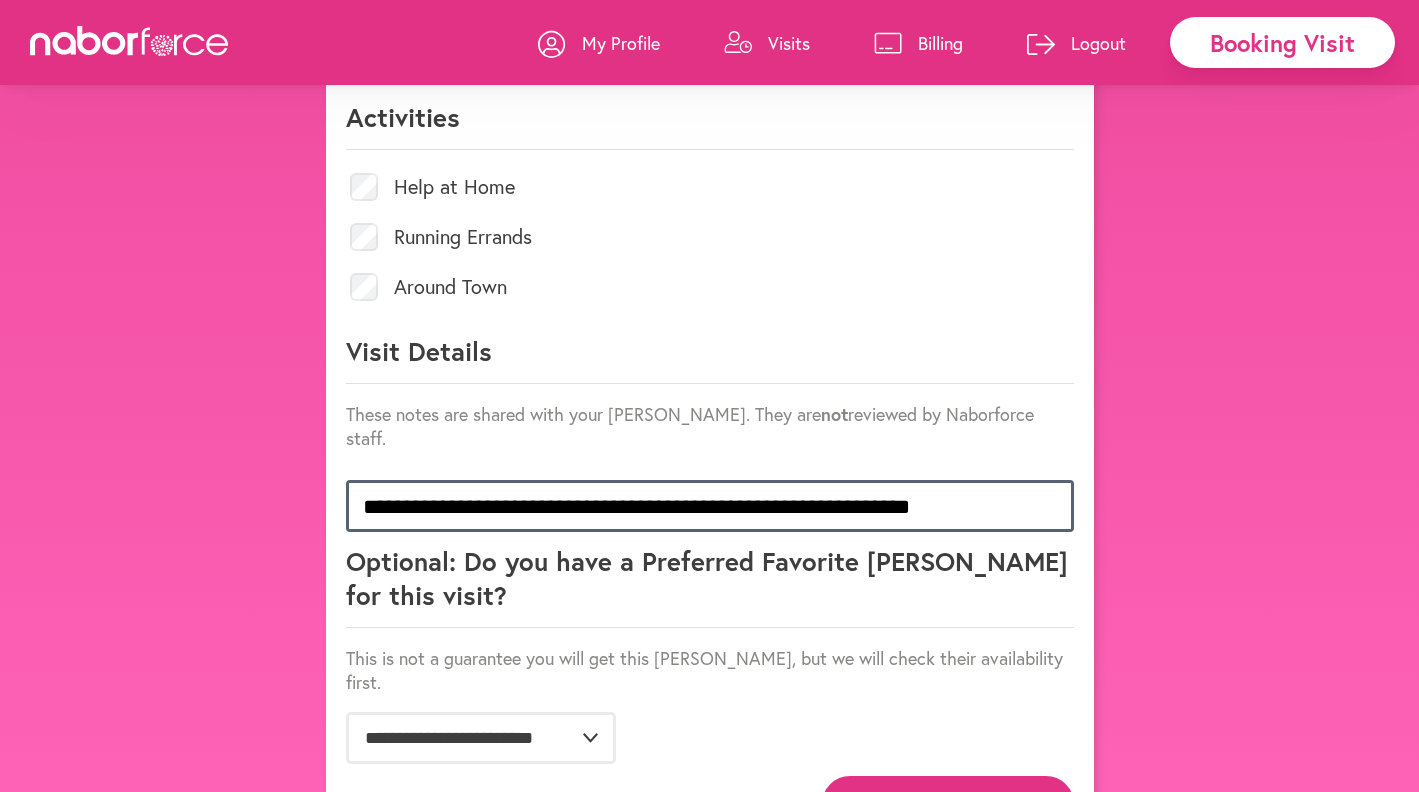 type on "**********" 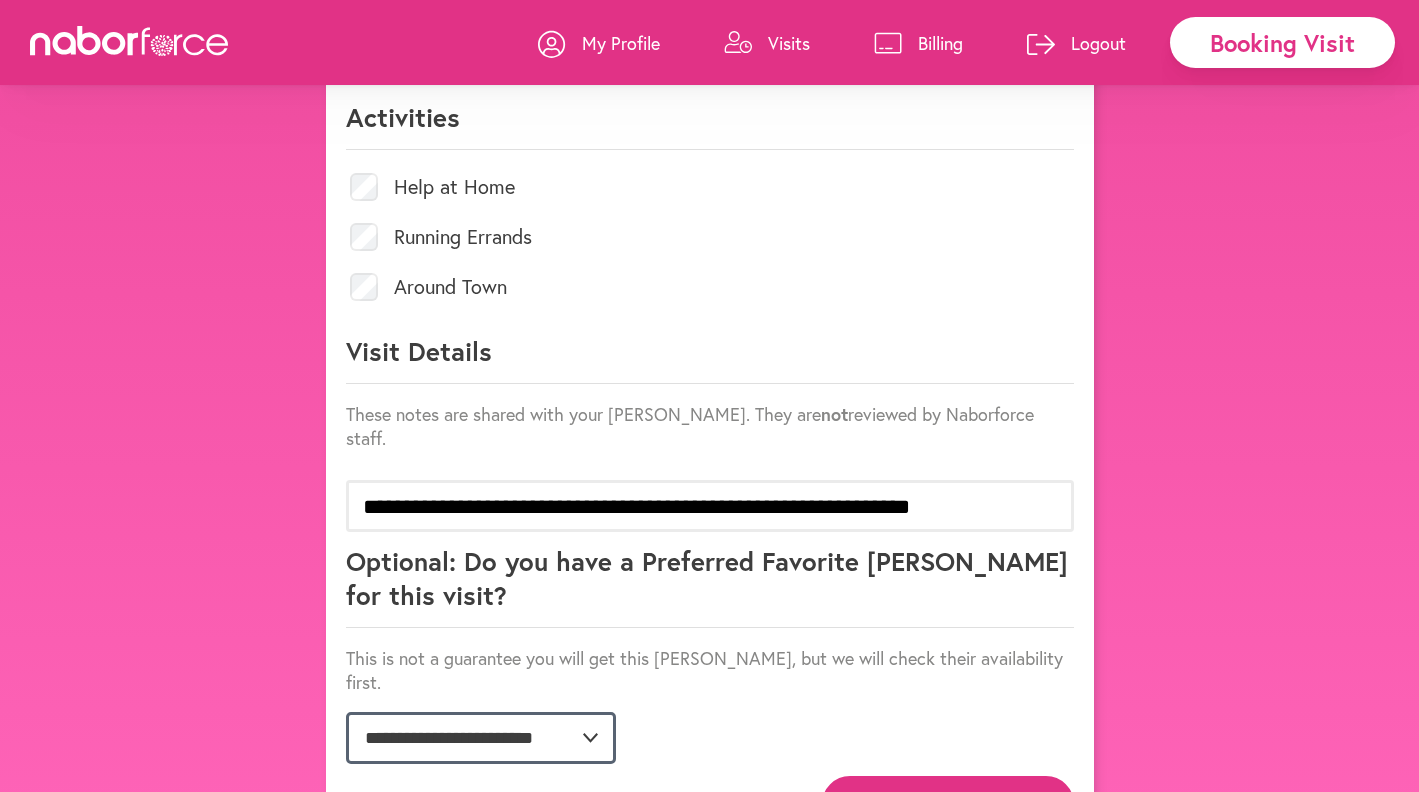 select on "**********" 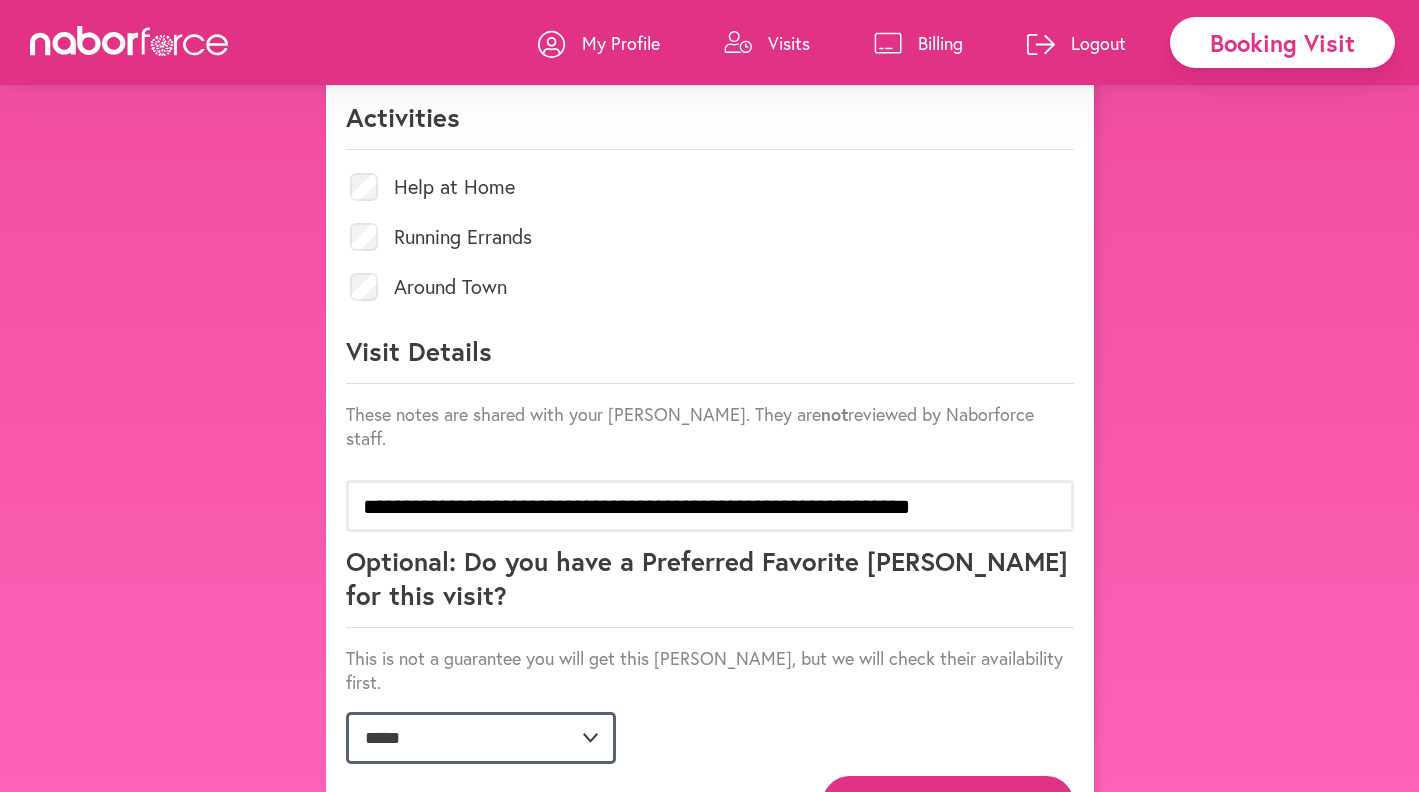 scroll, scrollTop: 929, scrollLeft: 0, axis: vertical 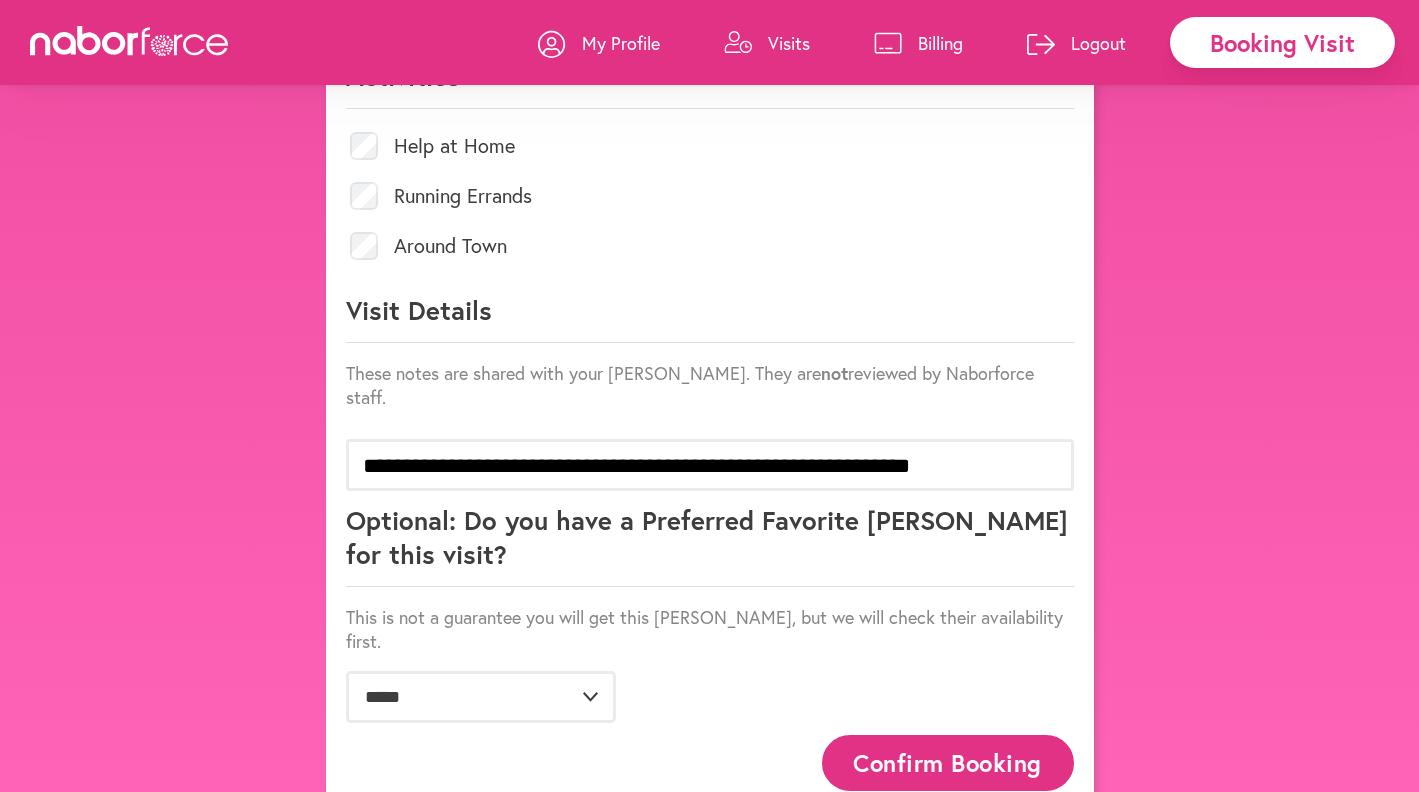 click on "Confirm Booking" at bounding box center [948, 762] 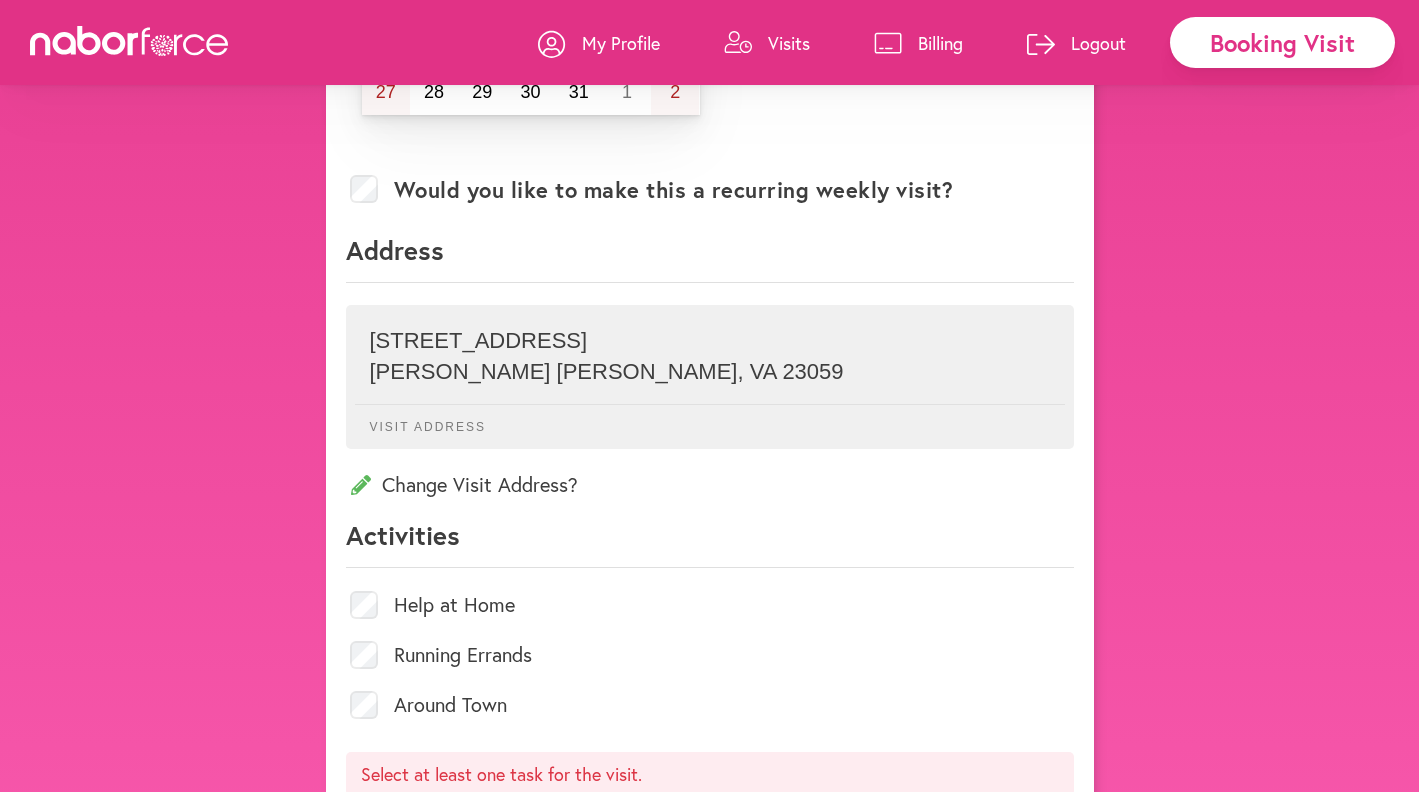 scroll, scrollTop: 691, scrollLeft: 0, axis: vertical 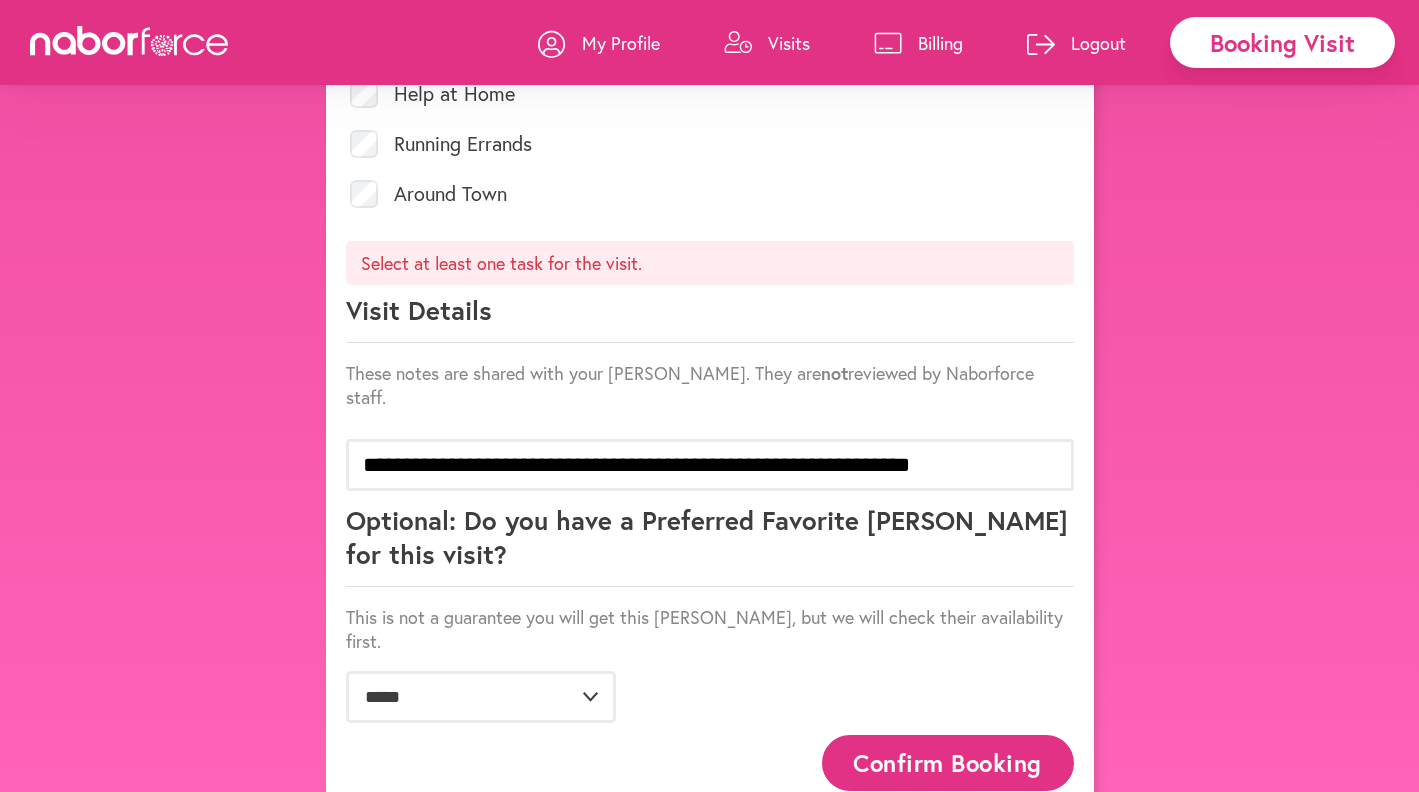 click on "Running Errands" at bounding box center (463, 144) 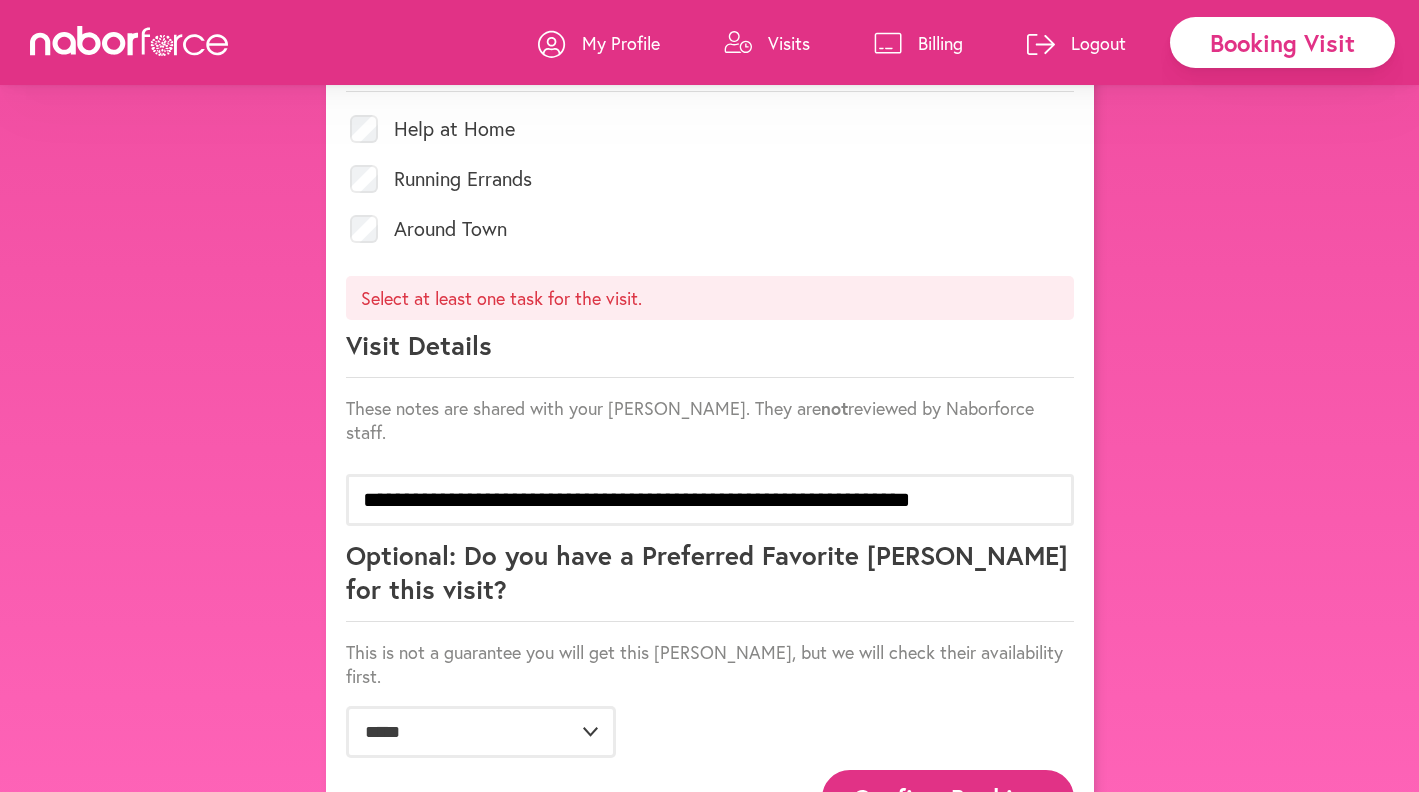 scroll, scrollTop: 782, scrollLeft: 0, axis: vertical 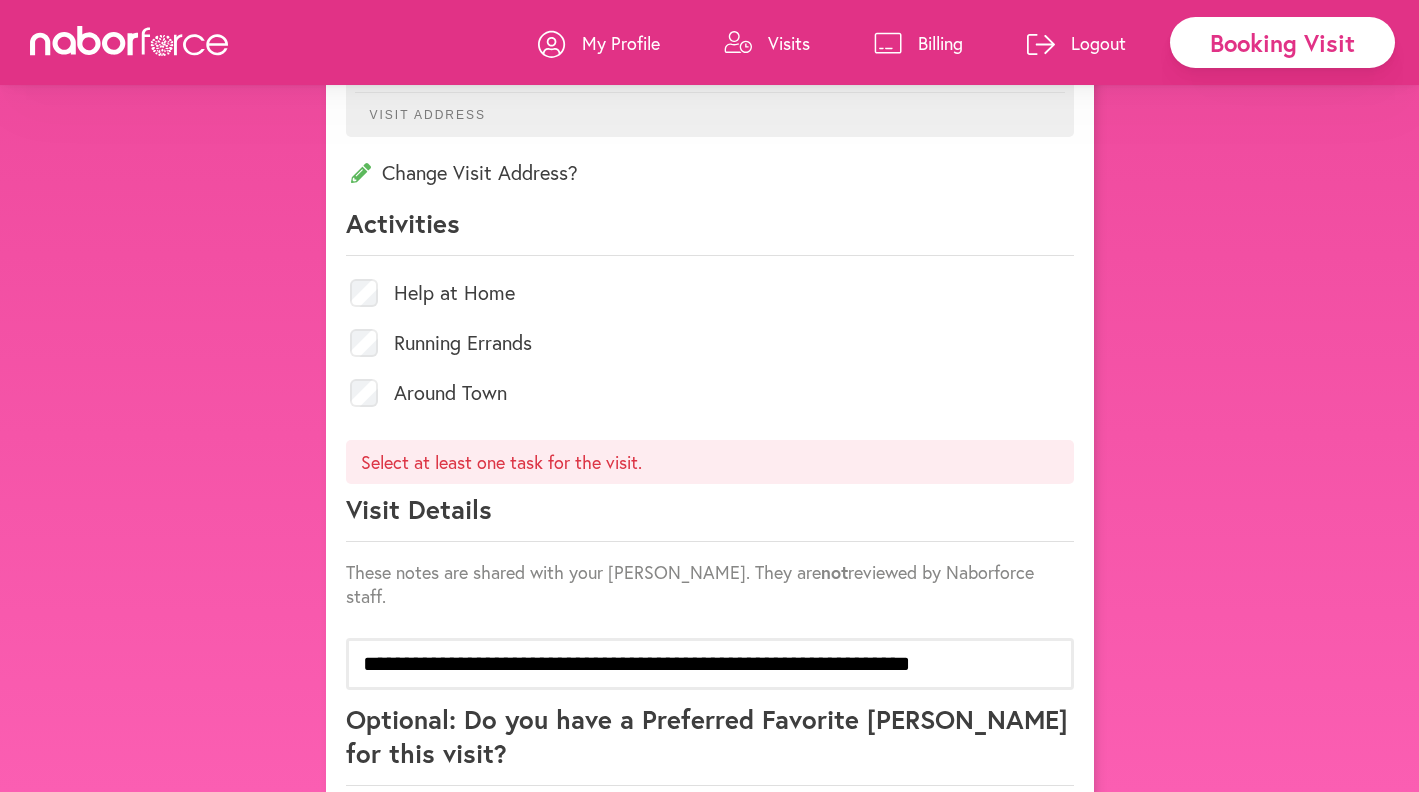 click on "Running Errands" at bounding box center (463, 343) 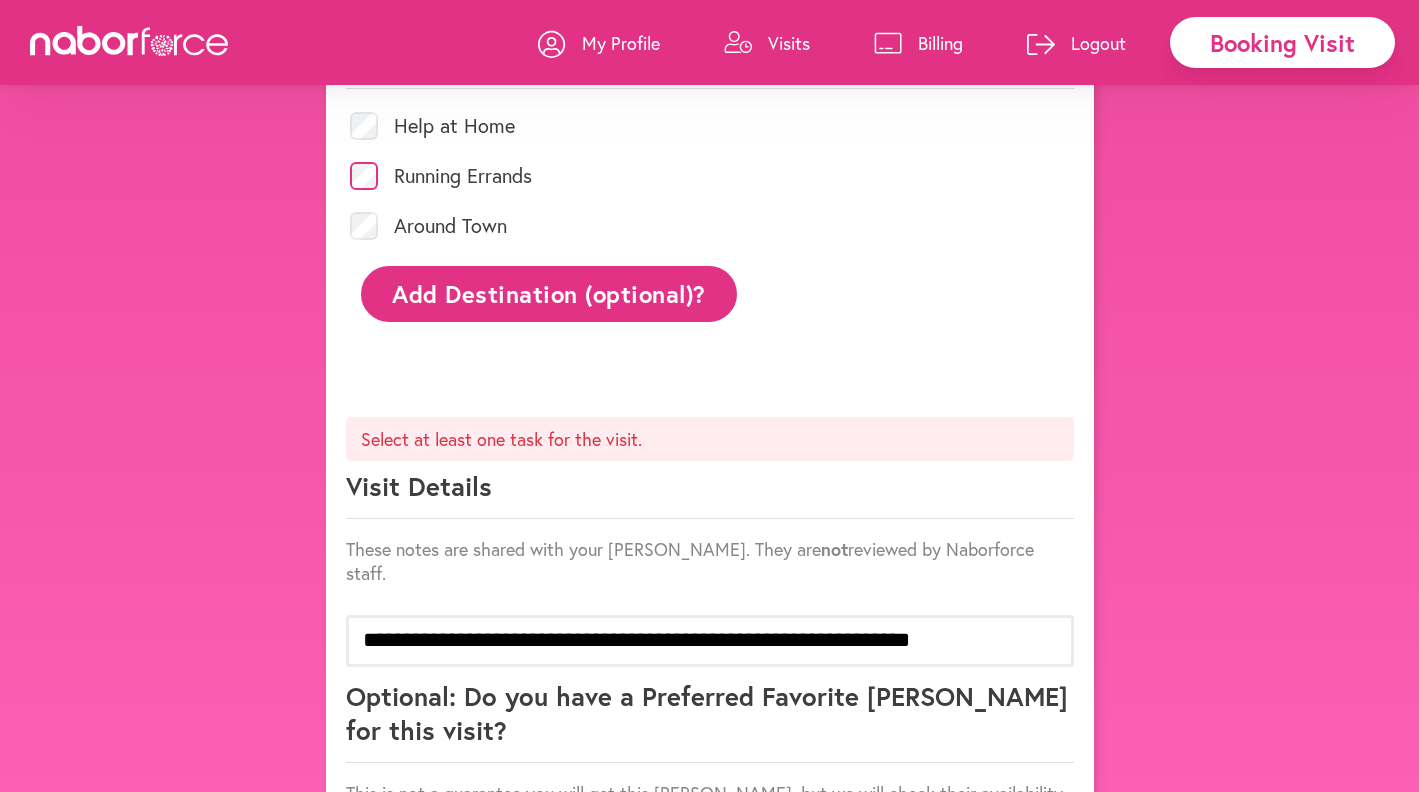 scroll, scrollTop: 1124, scrollLeft: 0, axis: vertical 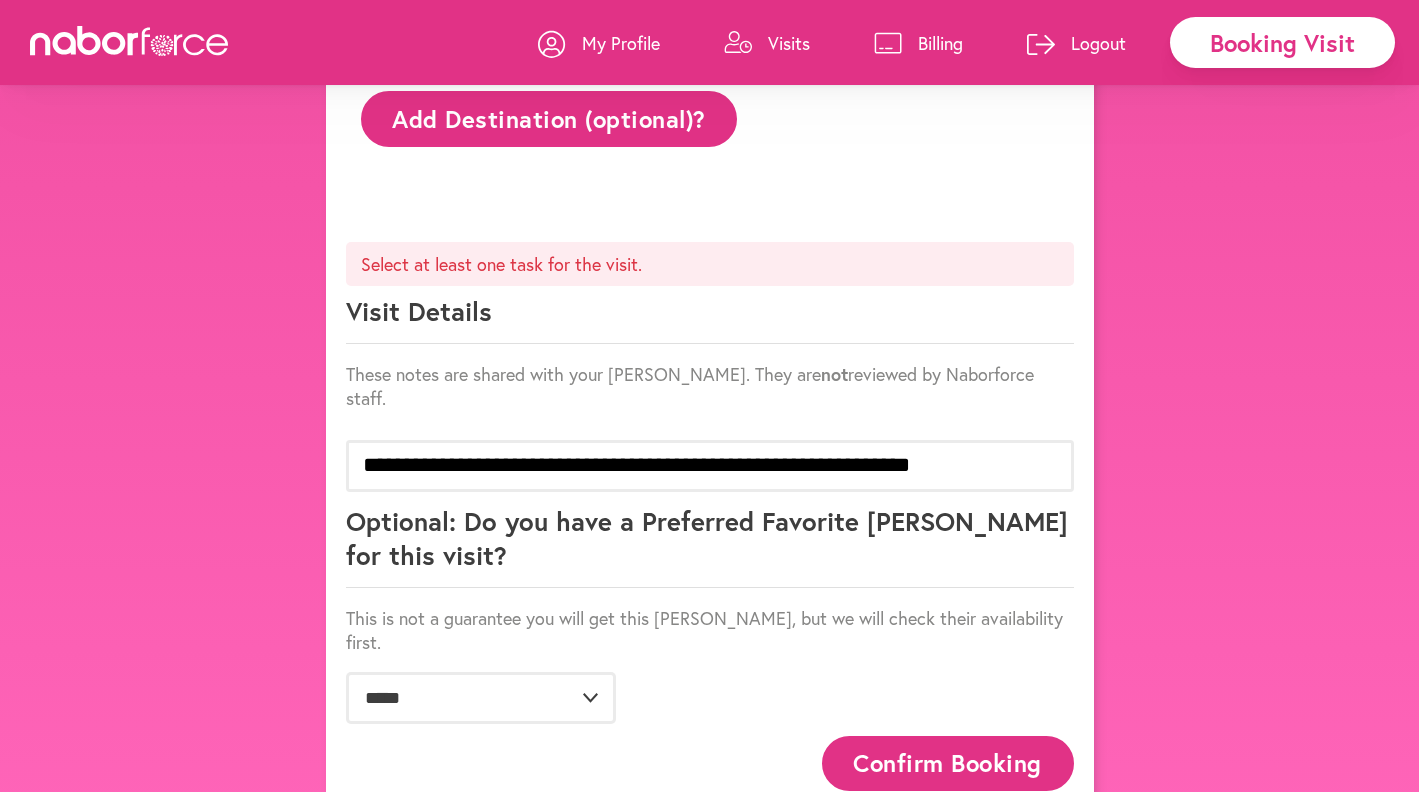 click on "Confirm Booking" at bounding box center [948, 763] 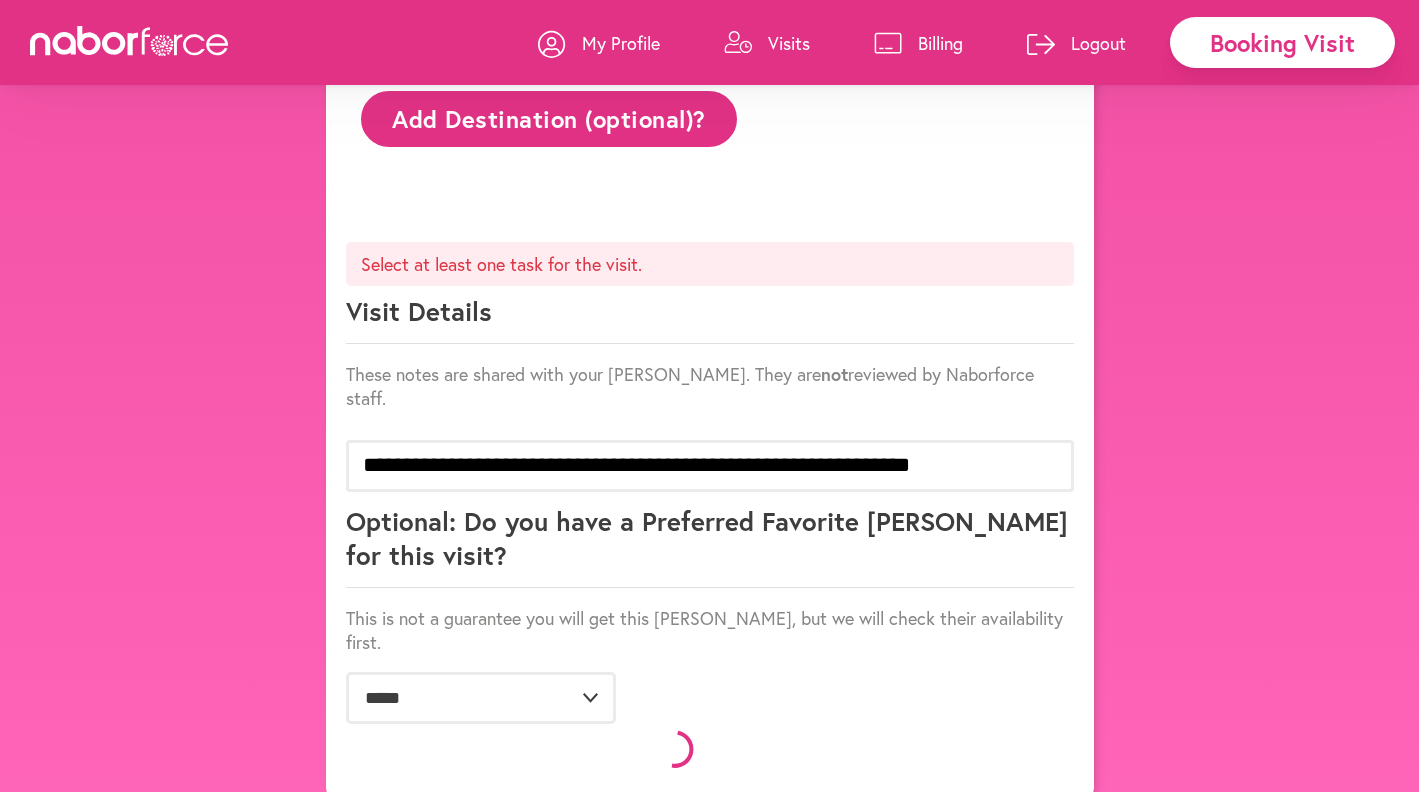 scroll, scrollTop: 1099, scrollLeft: 0, axis: vertical 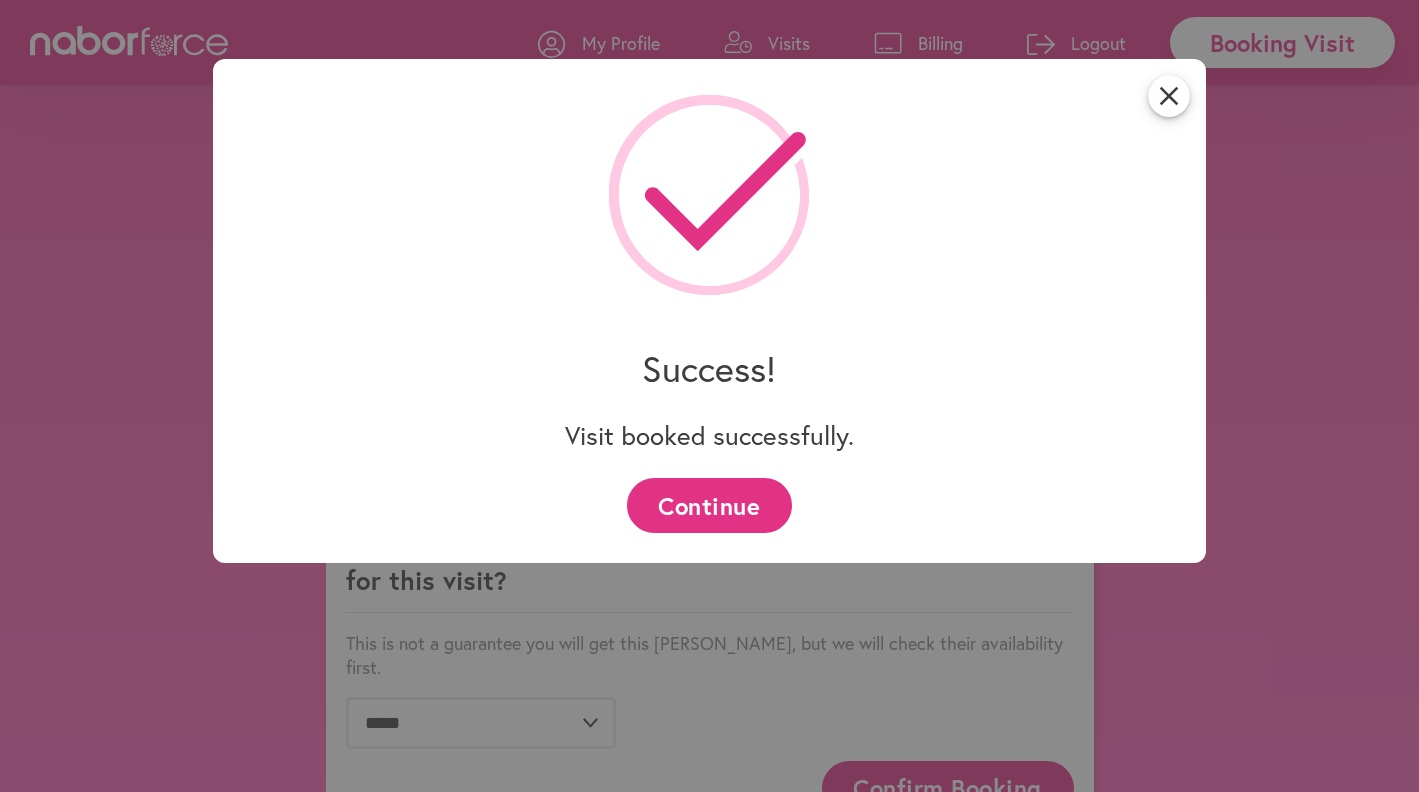 click on "Continue" at bounding box center [709, 505] 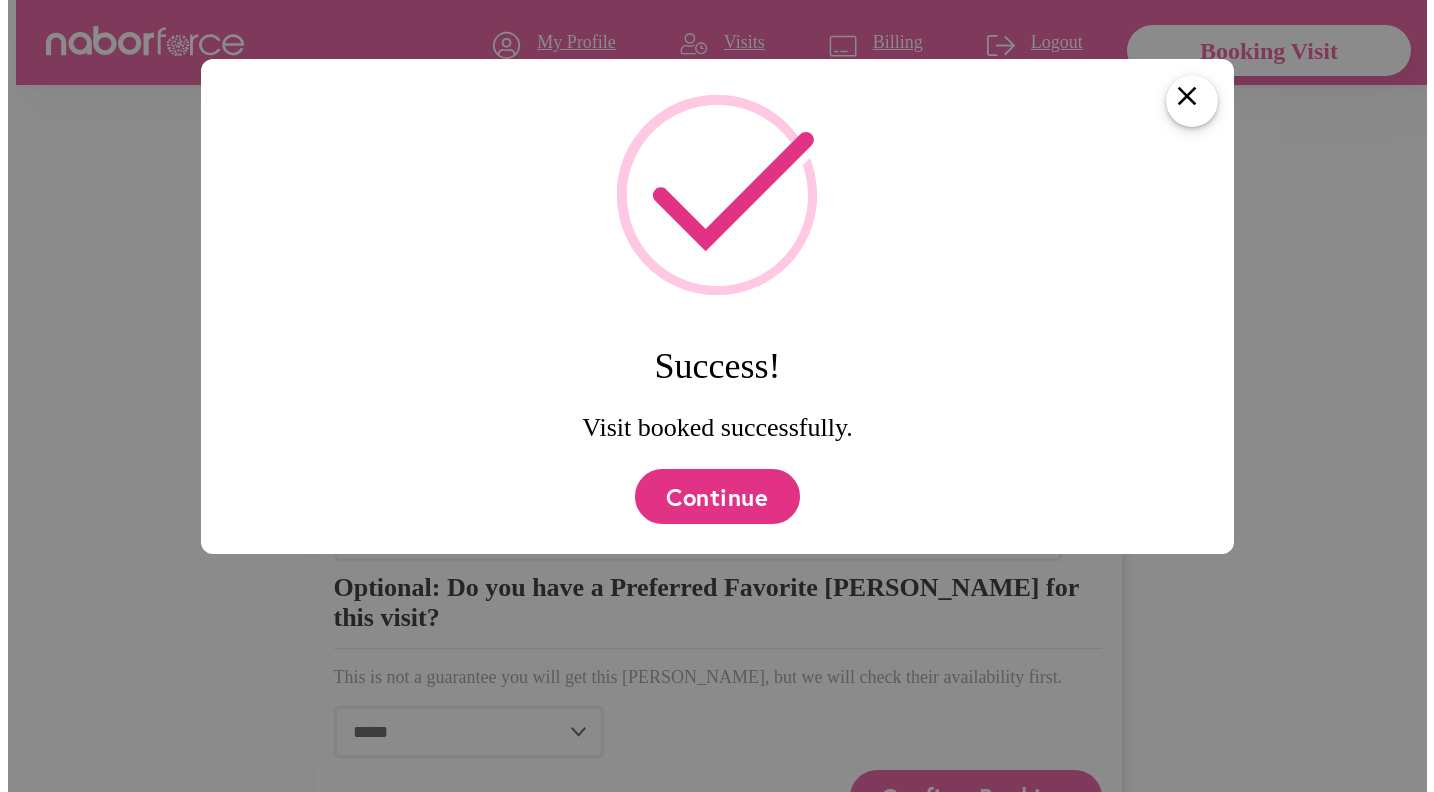 scroll, scrollTop: 0, scrollLeft: 0, axis: both 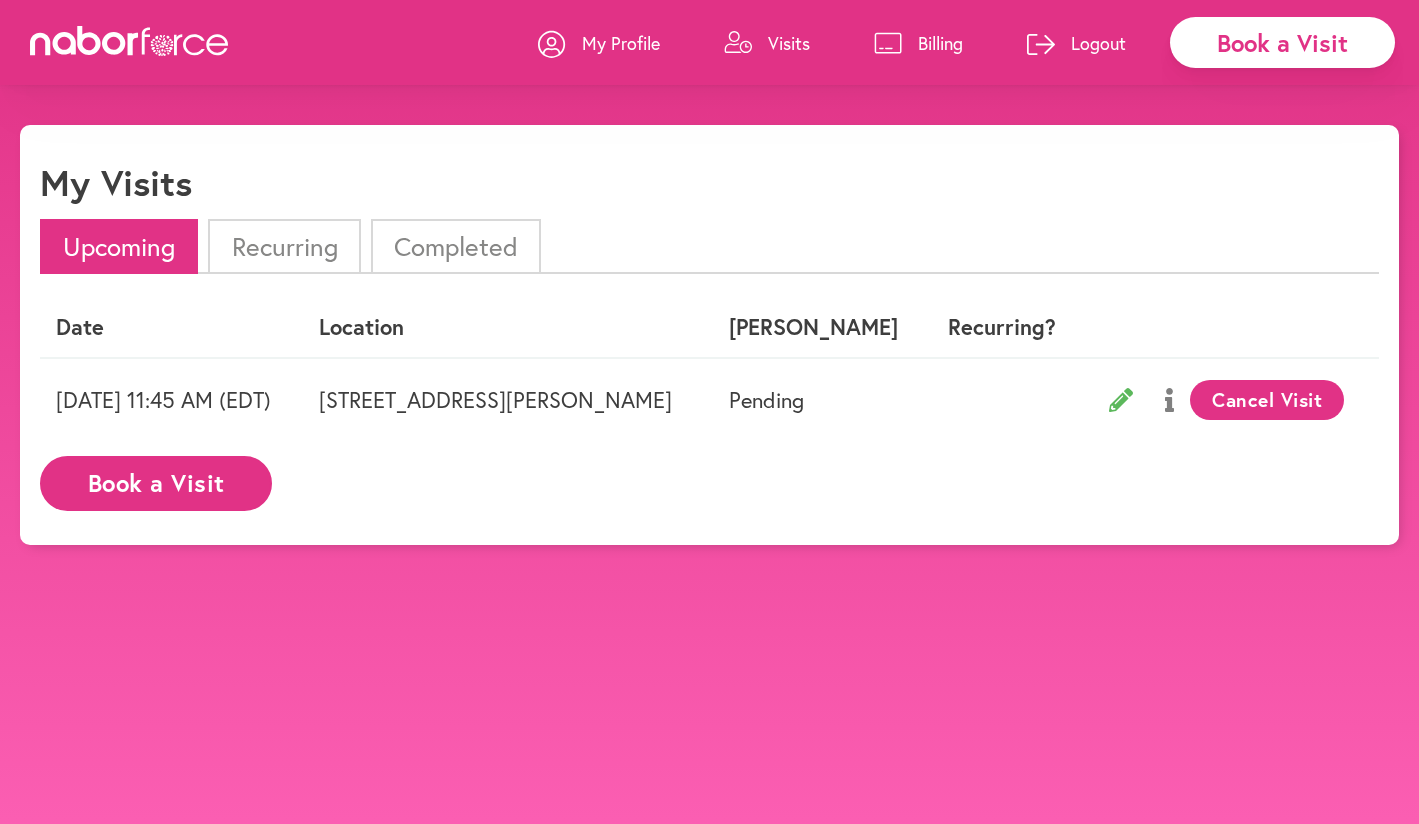 click on "Logout" at bounding box center [1098, 43] 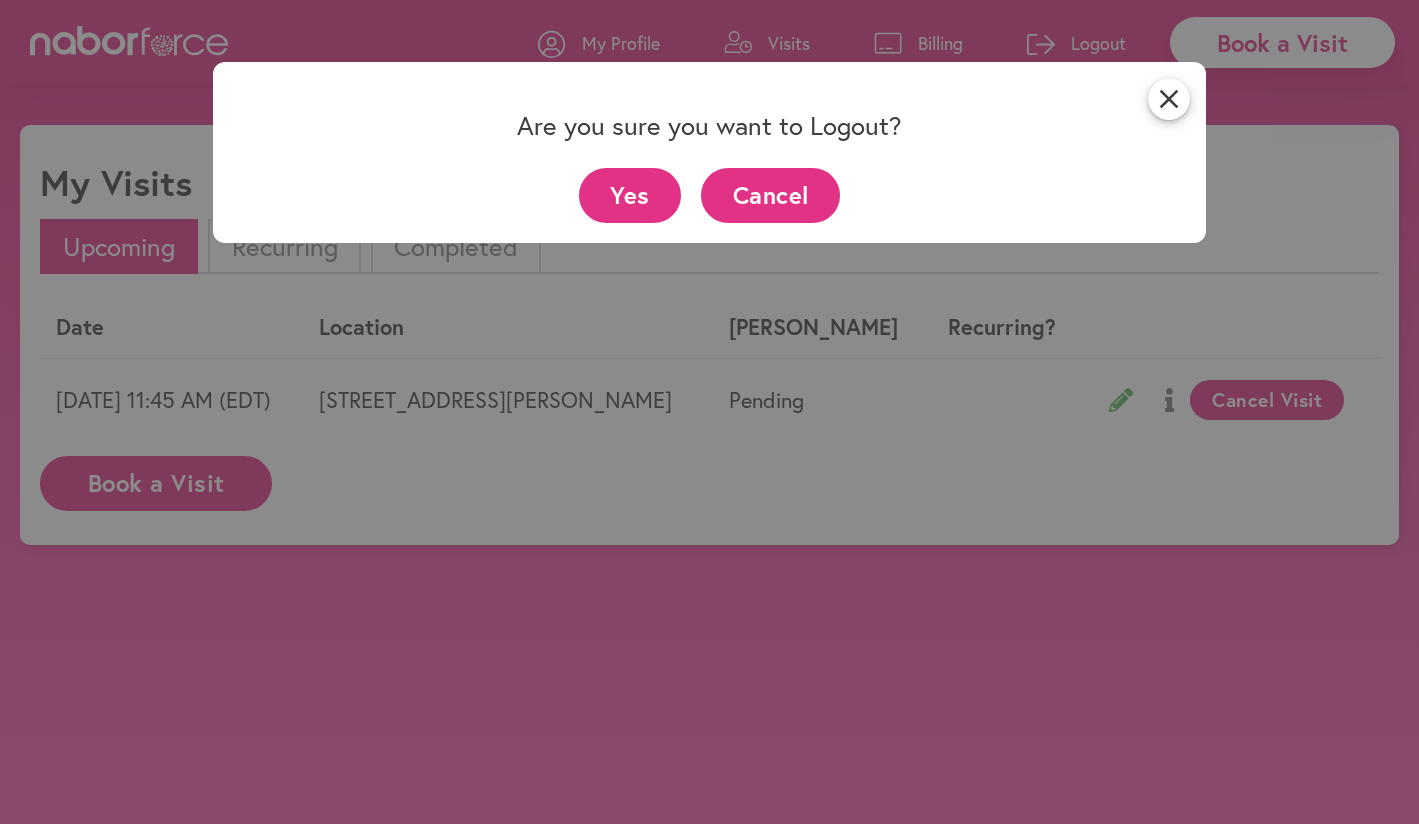 click on "Yes" at bounding box center (630, 195) 